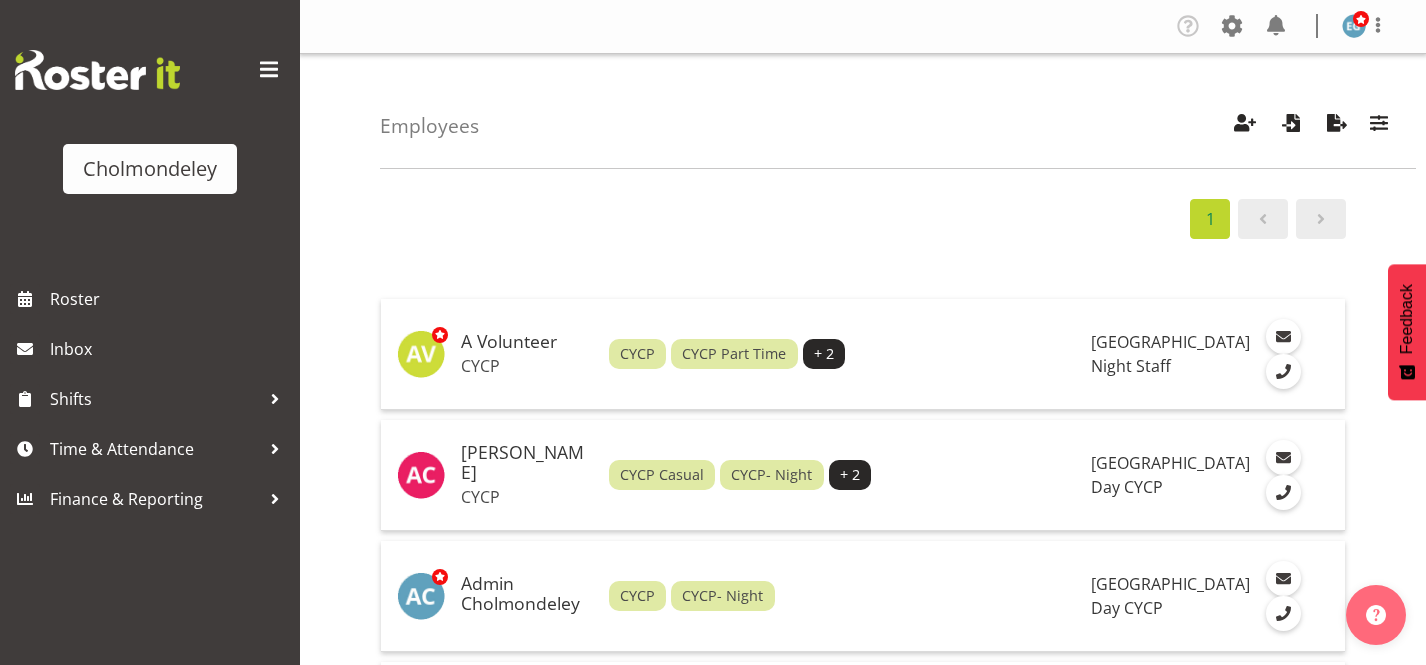 scroll, scrollTop: 0, scrollLeft: 0, axis: both 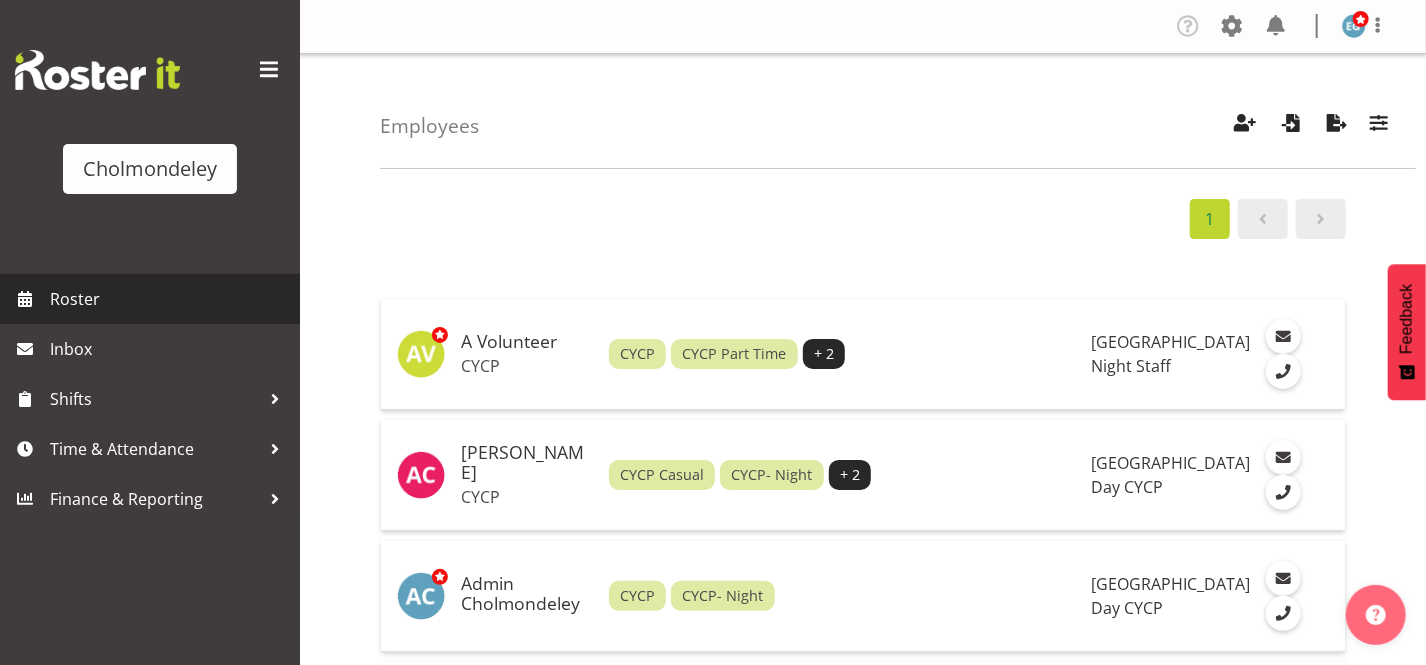 click on "Roster" at bounding box center (170, 299) 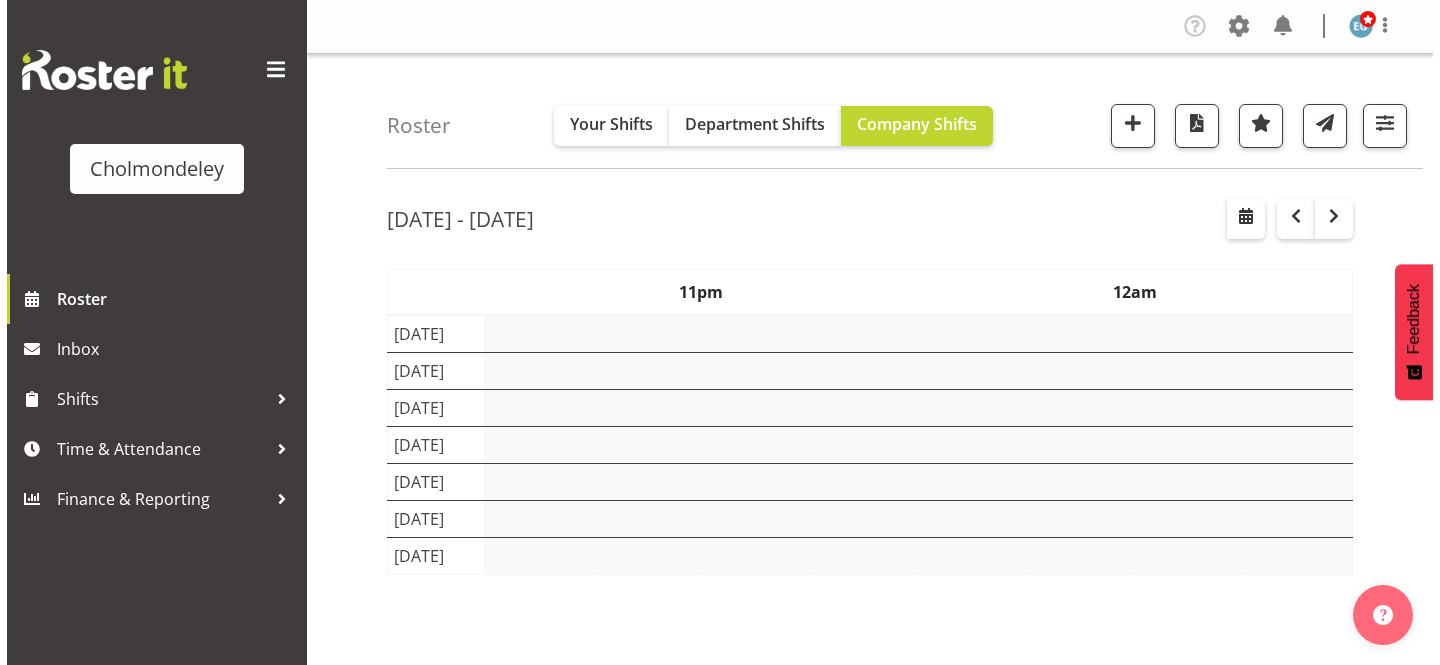 scroll, scrollTop: 0, scrollLeft: 0, axis: both 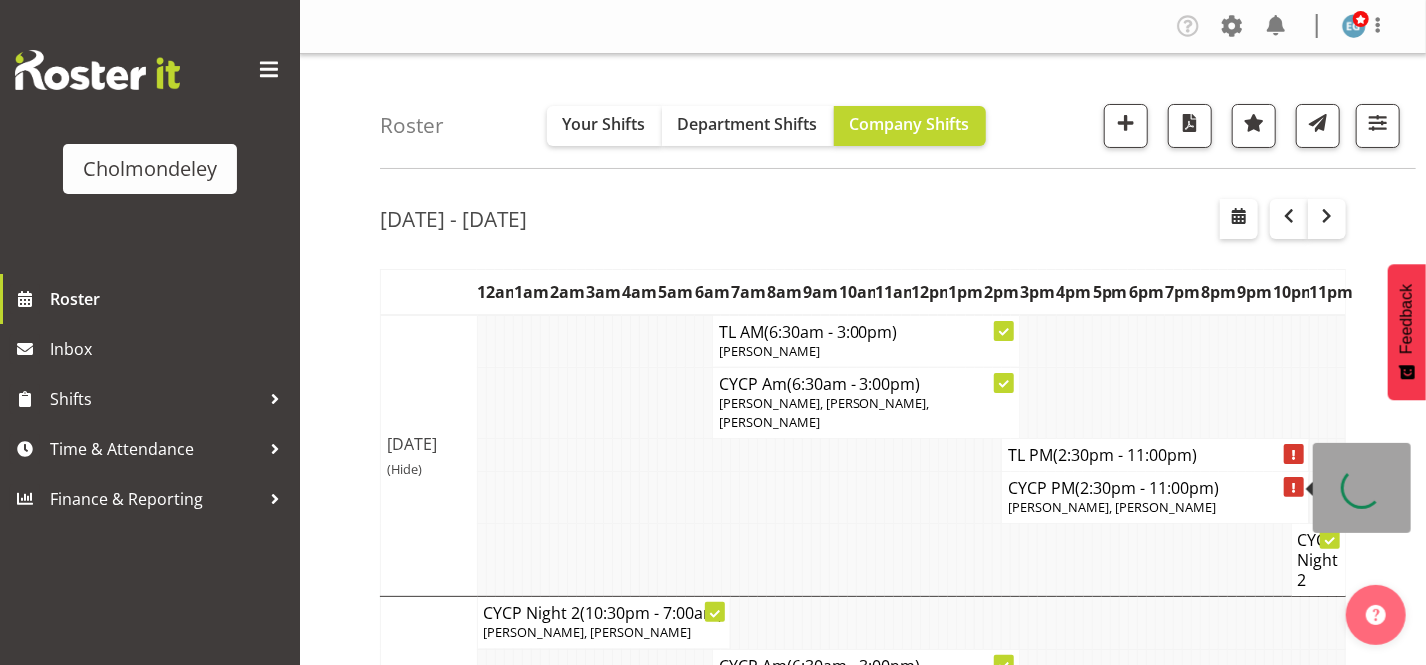 click at bounding box center [1362, 488] 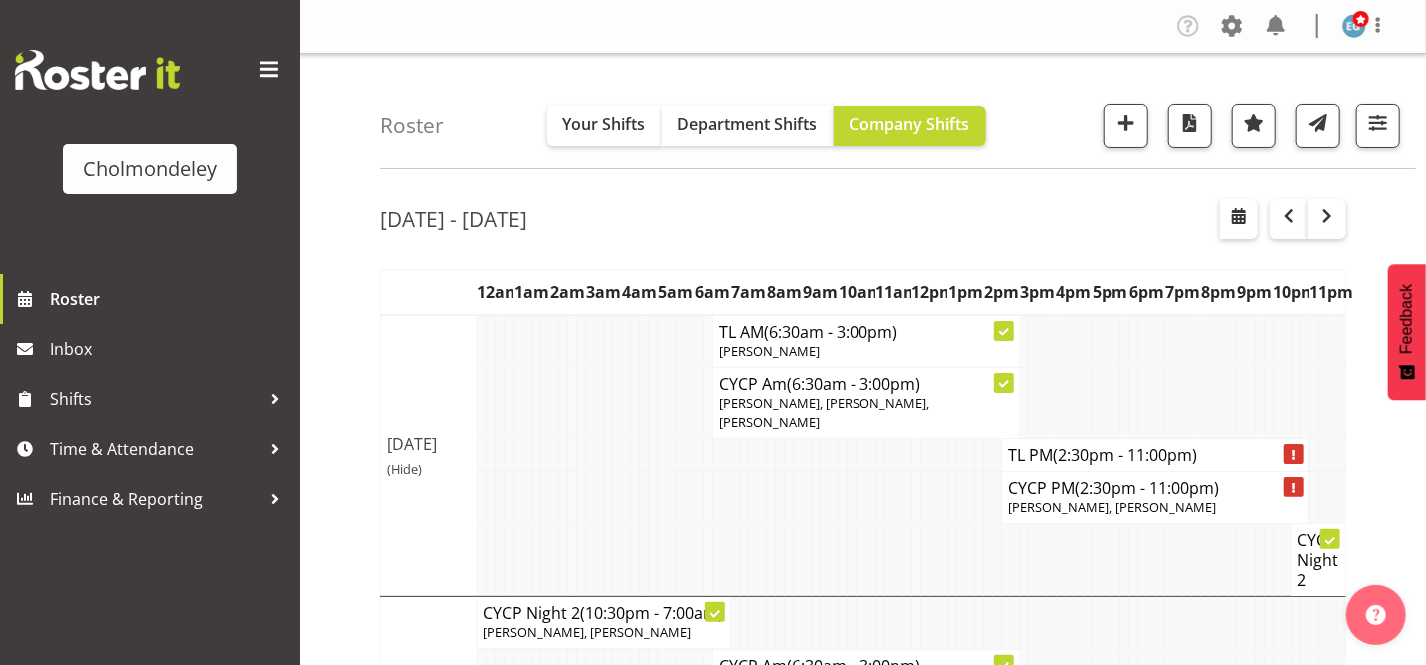click on "Jul 21st - 27th, 2025           July 21 - 27, 2025 Today Day Week Fortnight Month calendar Month Agenda Time Scale Jul 21, Monday Jul 22, Tuesday Jul 23, Wednesday Jul 24, Thursday Jul 25, Friday Jul 26, Saturday Jul 27, Sunday
This roster is not published yet, please come back later to view your shifts.
Generating Roster   Please wait while we generate the roster, this should take no more than 30
seconds.
12am
1am
2am
3am
4am
5am
6am
7am
8am
9am
10am
(Hide)" at bounding box center [903, 1306] 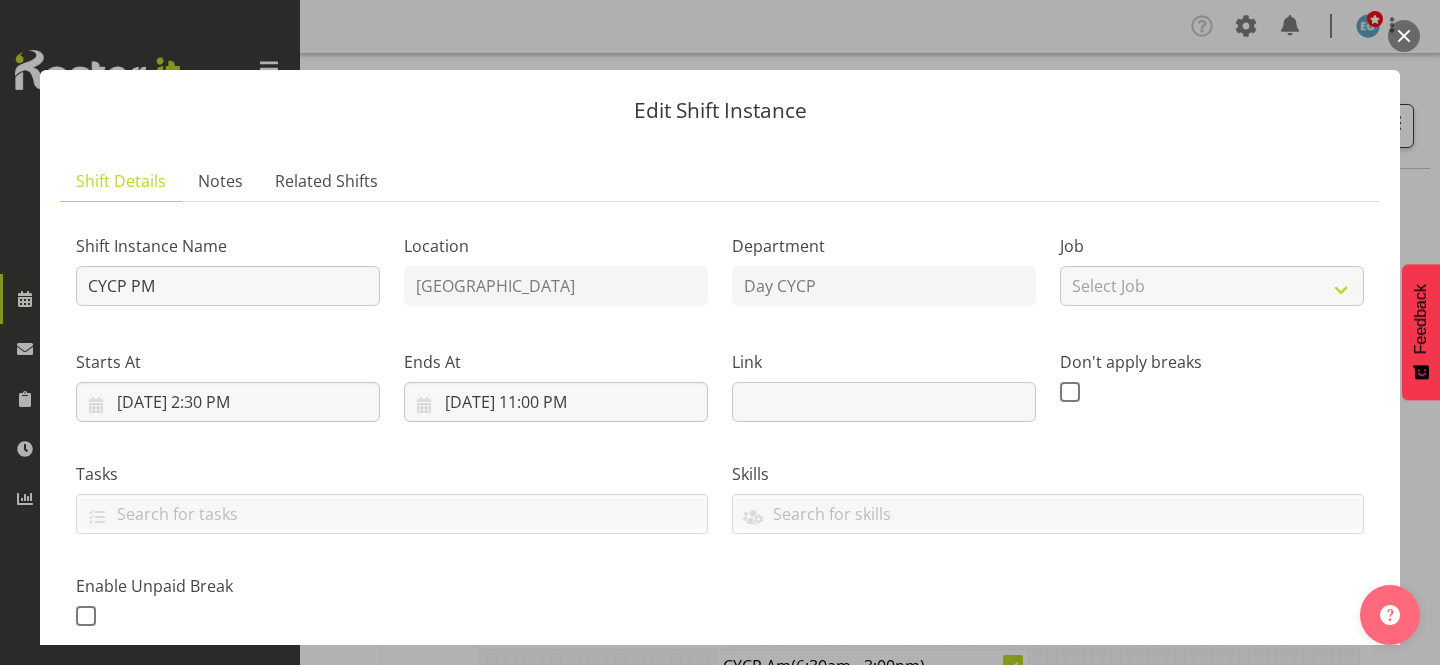 click on "Skills" at bounding box center [1048, 474] 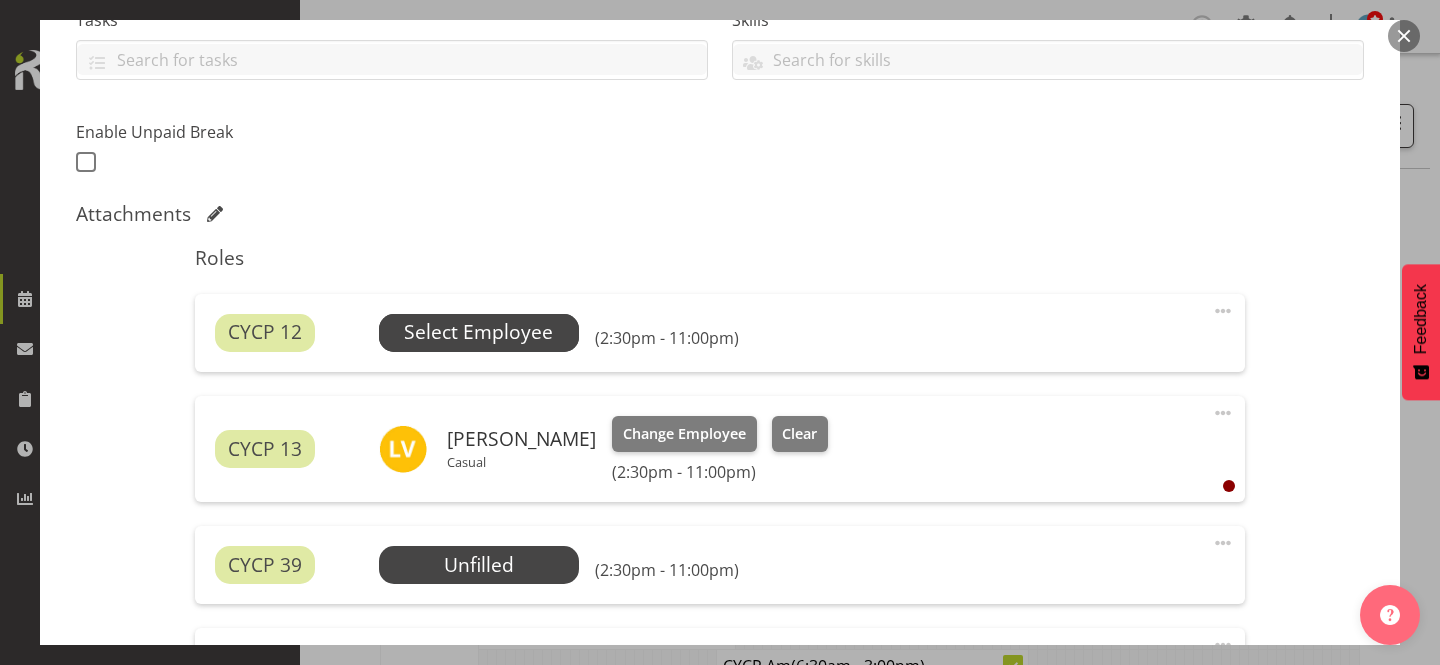 click on "Select Employee" at bounding box center [478, 332] 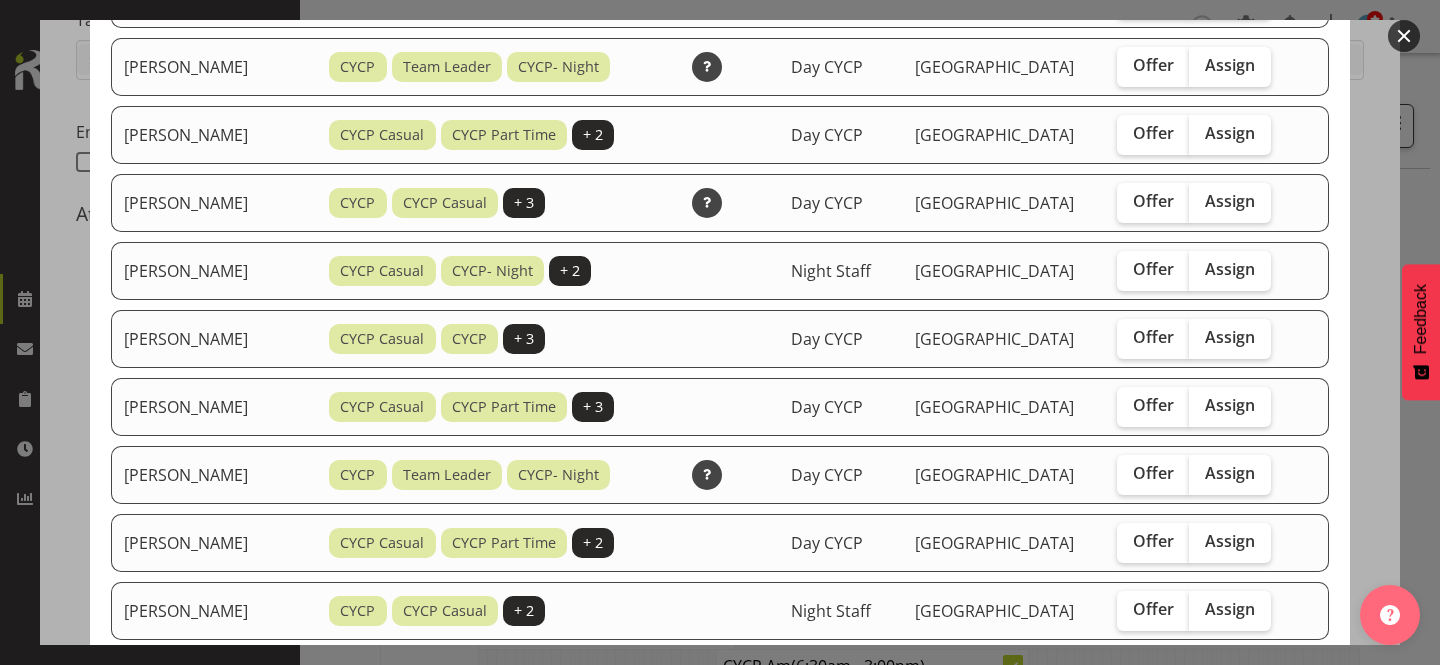 scroll, scrollTop: 842, scrollLeft: 0, axis: vertical 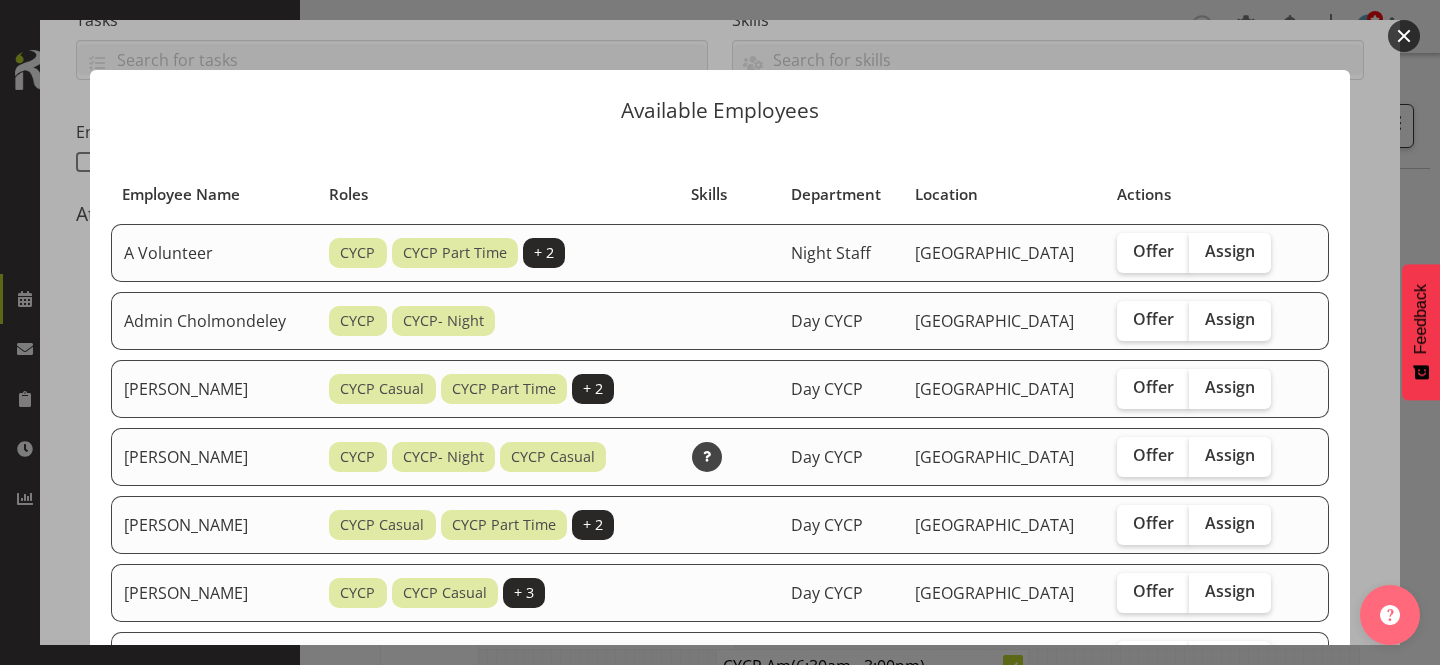 click on "Employee Name   Roles   Skills   Department   Location   Actions
A Volunteer
CYCP   CYCP Part Time   + 2   Night Staff Cholmondeley Children's Centre Offer   Assign
Admin Cholmondeley
CYCP CYCP- Night Day CYCP Cholmondeley Children's Centre Offer   Assign
Alexandra Landolt
CYCP Casual   CYCP Part Time   + 2   Day CYCP Cholmondeley Children's Centre Offer   Assign
Alice Bates
CYCP CYCP- Night CYCP Casual Day CYCP Cholmondeley Children's Centre Offer   Assign
Amelia Cunningham
CYCP Casual   CYCP Part Time   + 2   Day CYCP Cholmondeley Children's Centre Offer   Assign
Amelie Brandt
CYCP   CYCP Casual   + 3   Day CYCP Cholmondeley Children's Centre Offer   Assign
Amelie Paroll
CYCP- Night   CYCP volunteer   + 3   Day CYCP Cholmondeley Children's Centre Offer   Assign CYCP CYCP Casual Offer" at bounding box center [720, 1179] 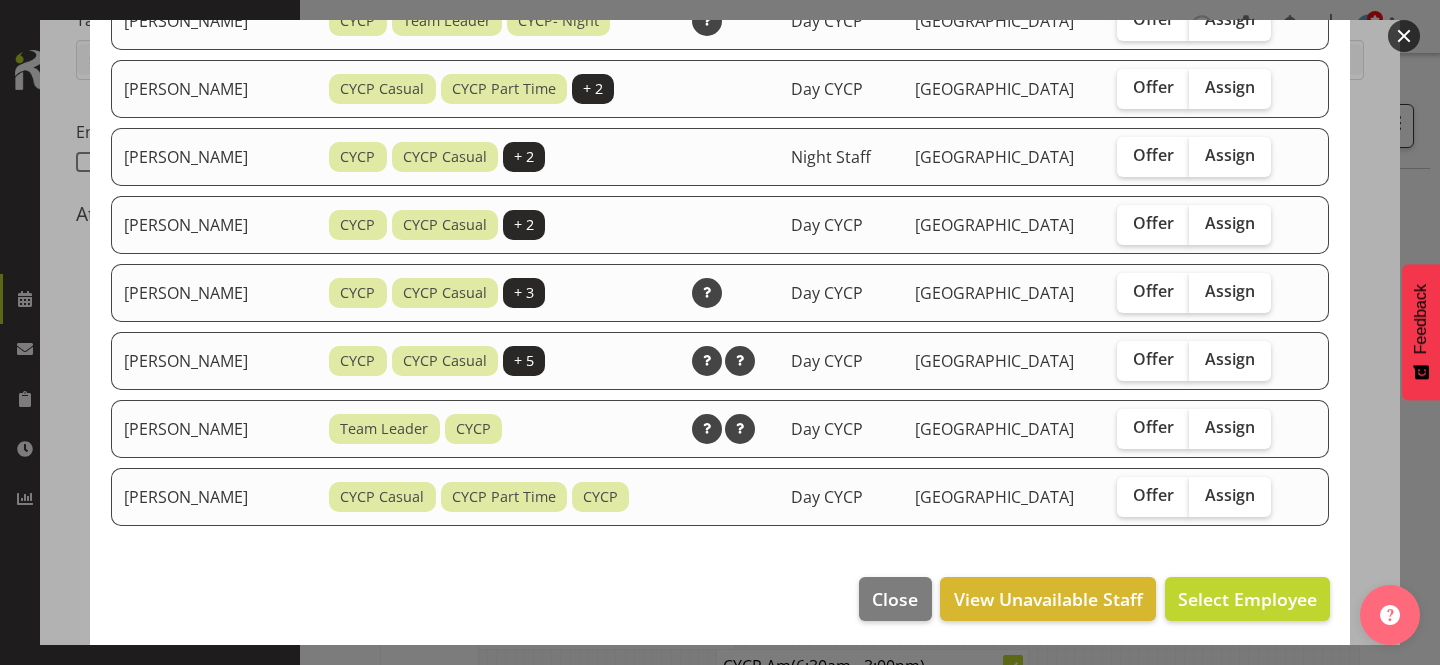scroll, scrollTop: 1479, scrollLeft: 0, axis: vertical 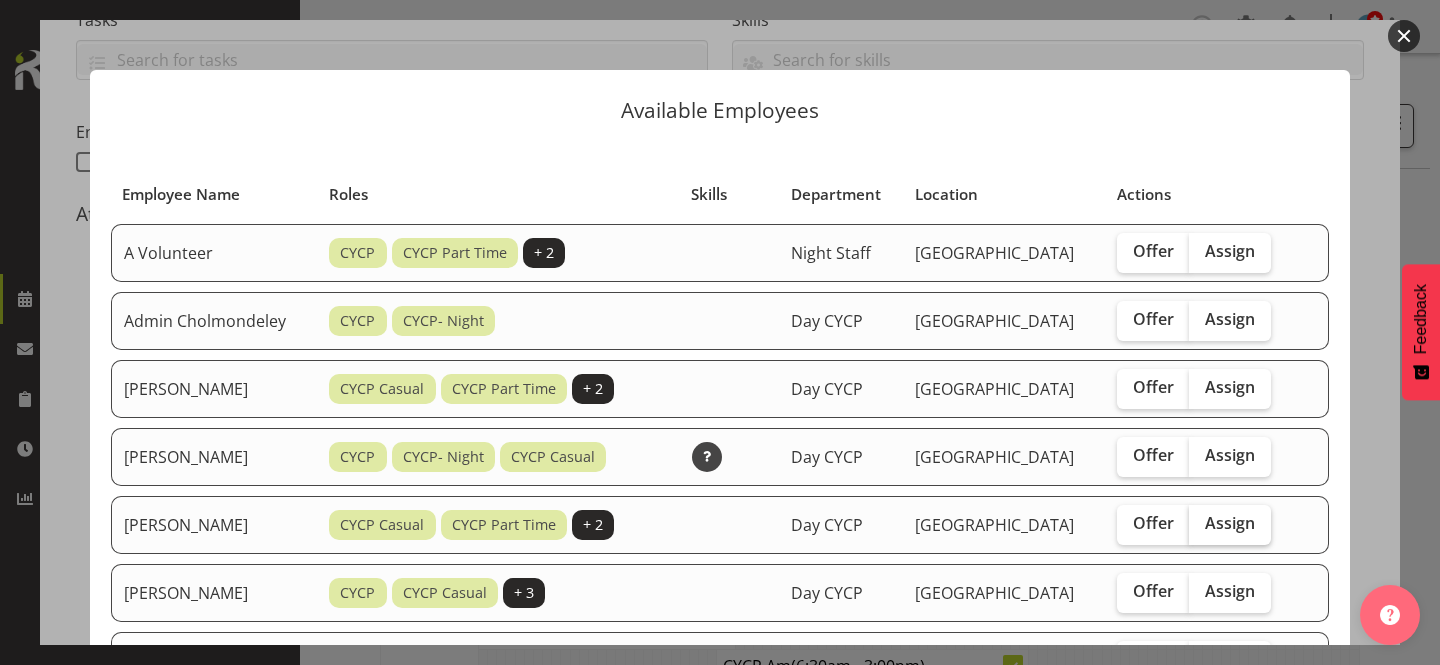 click on "Assign" at bounding box center [1230, 525] 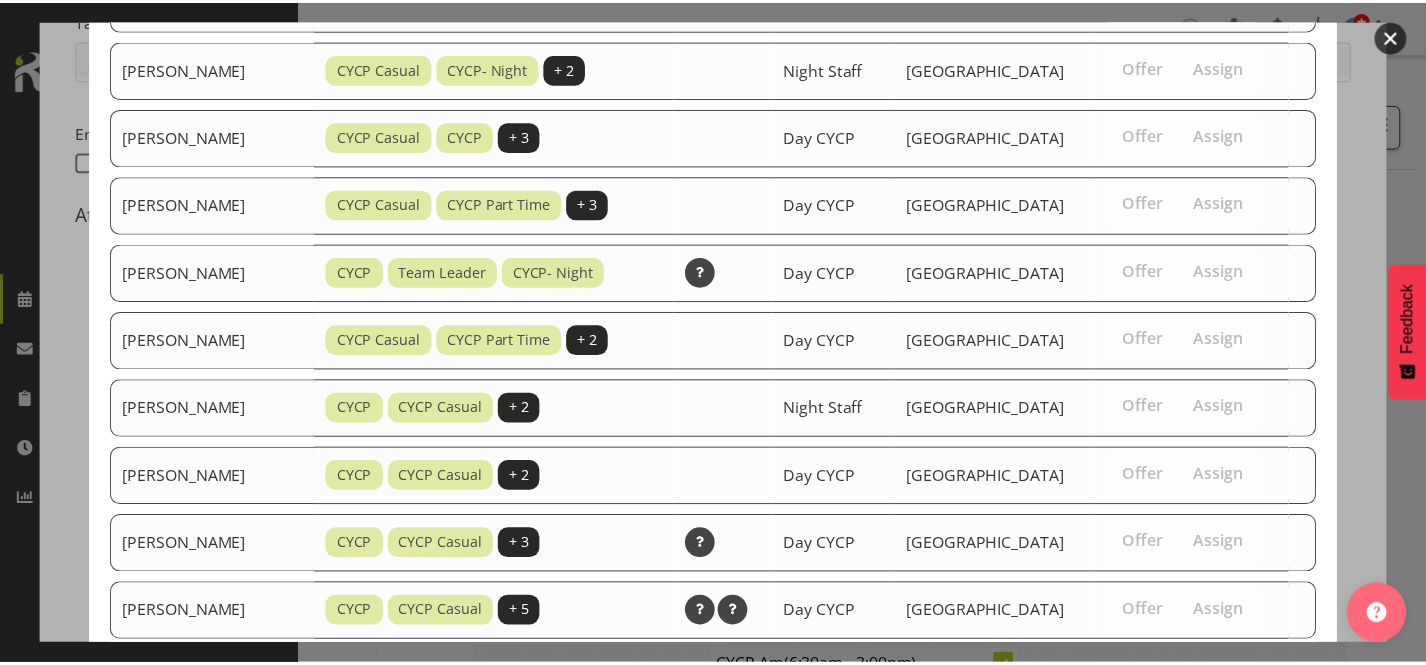 scroll, scrollTop: 1660, scrollLeft: 0, axis: vertical 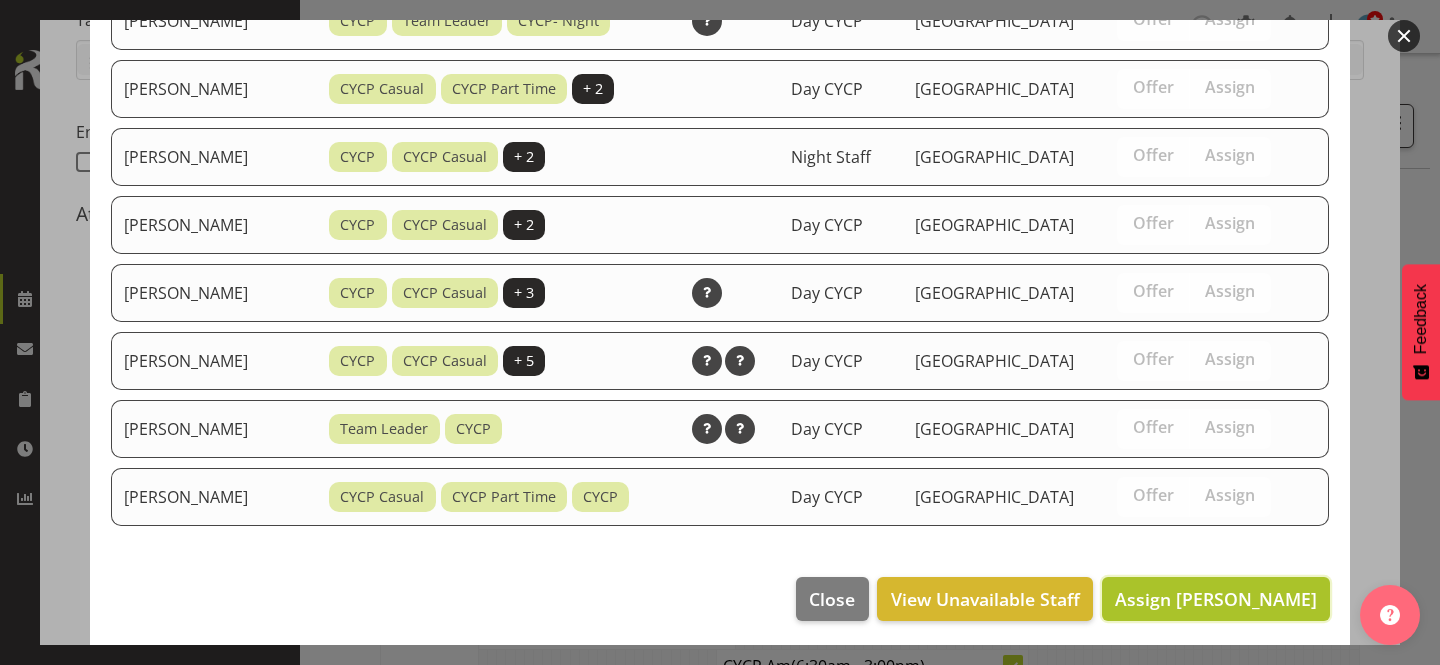 click on "Assign Amelia Cunningham" at bounding box center (1216, 599) 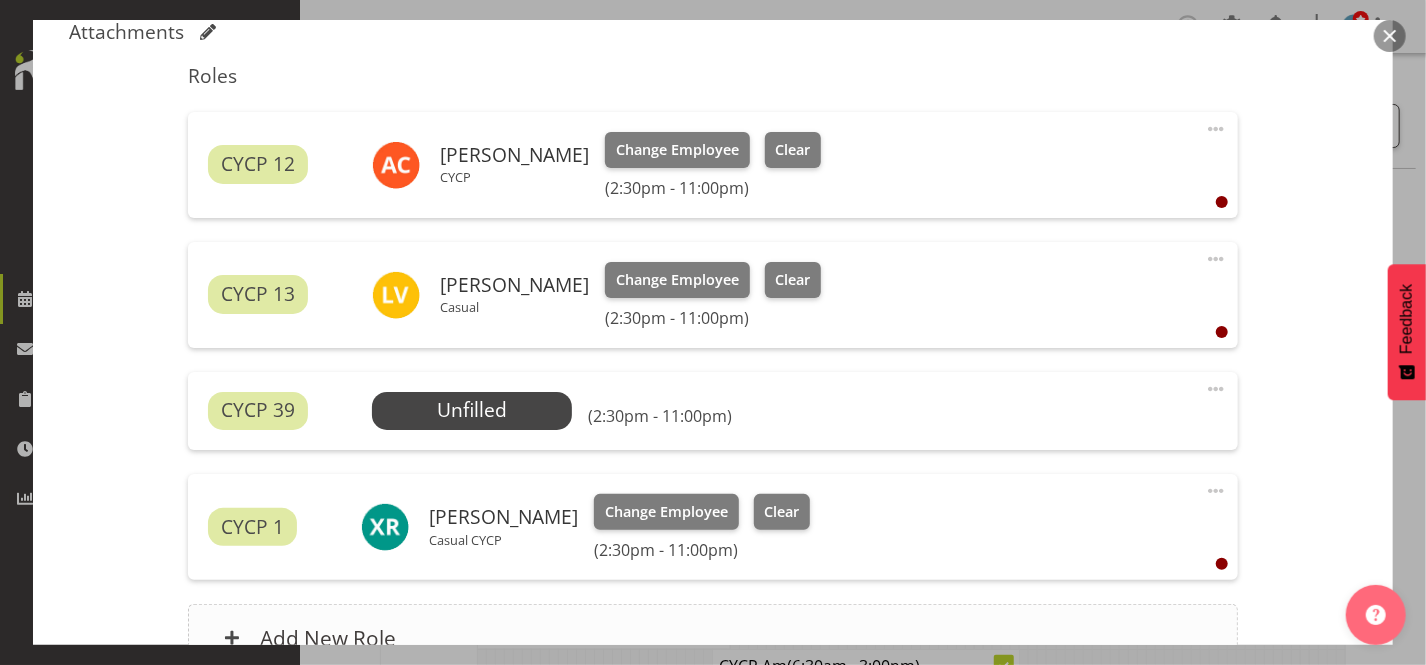 scroll, scrollTop: 840, scrollLeft: 0, axis: vertical 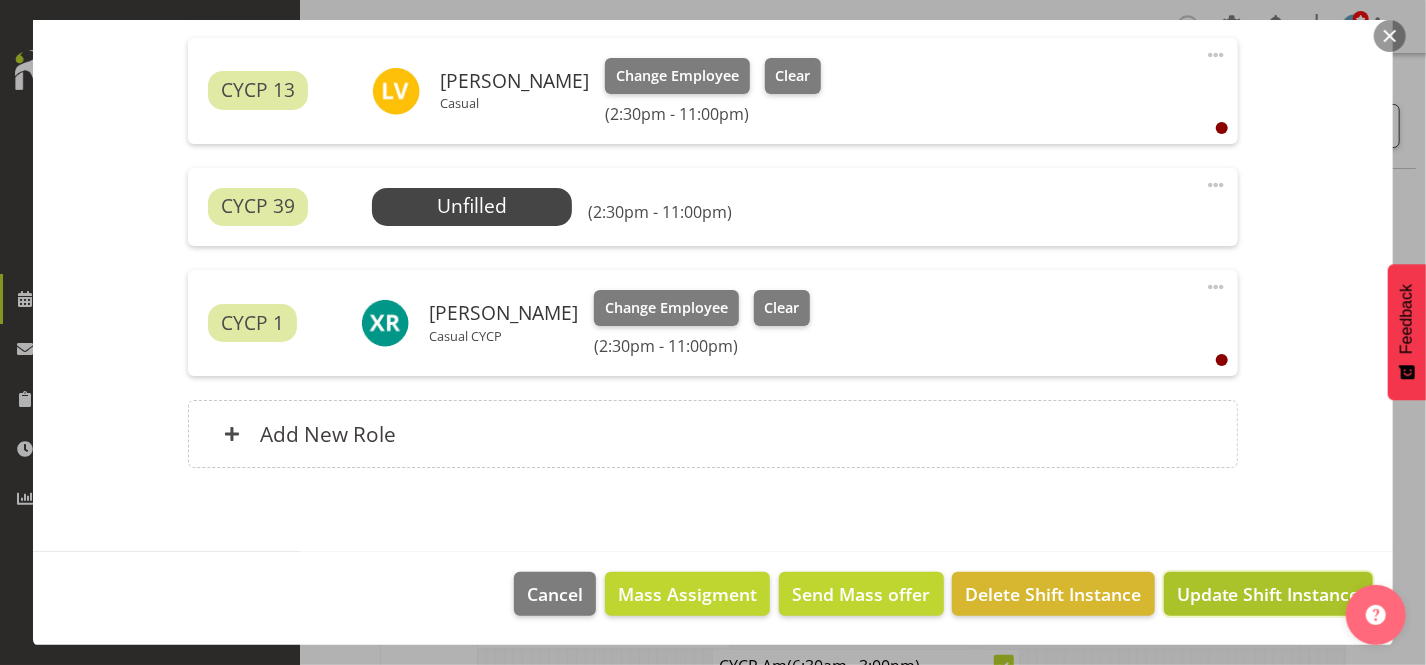 click on "Update Shift Instance" at bounding box center [1268, 594] 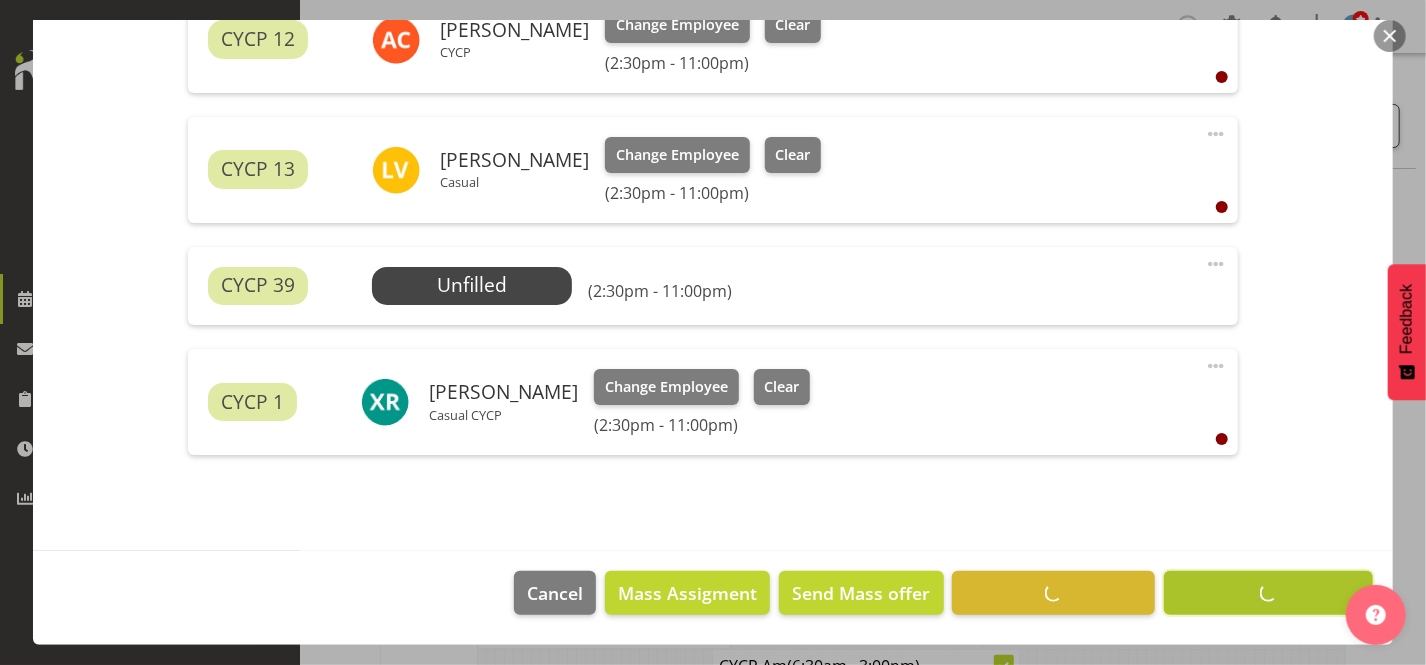 scroll, scrollTop: 760, scrollLeft: 0, axis: vertical 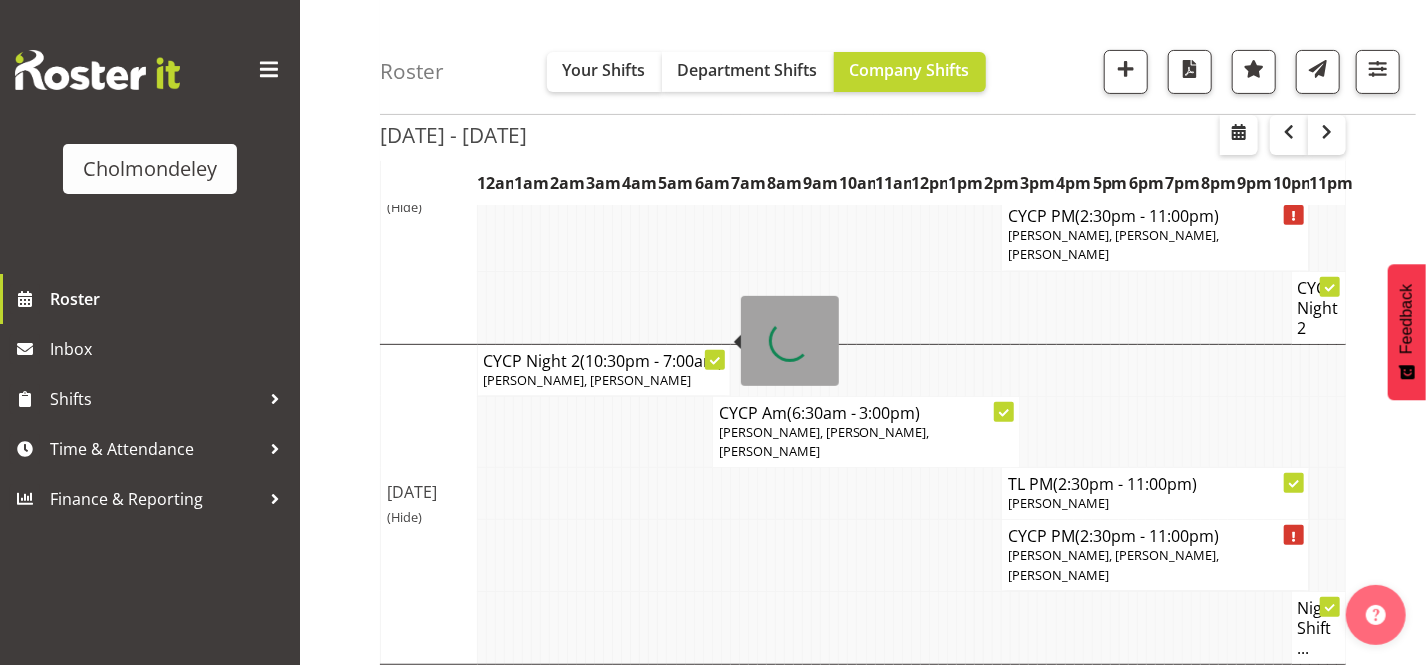 click 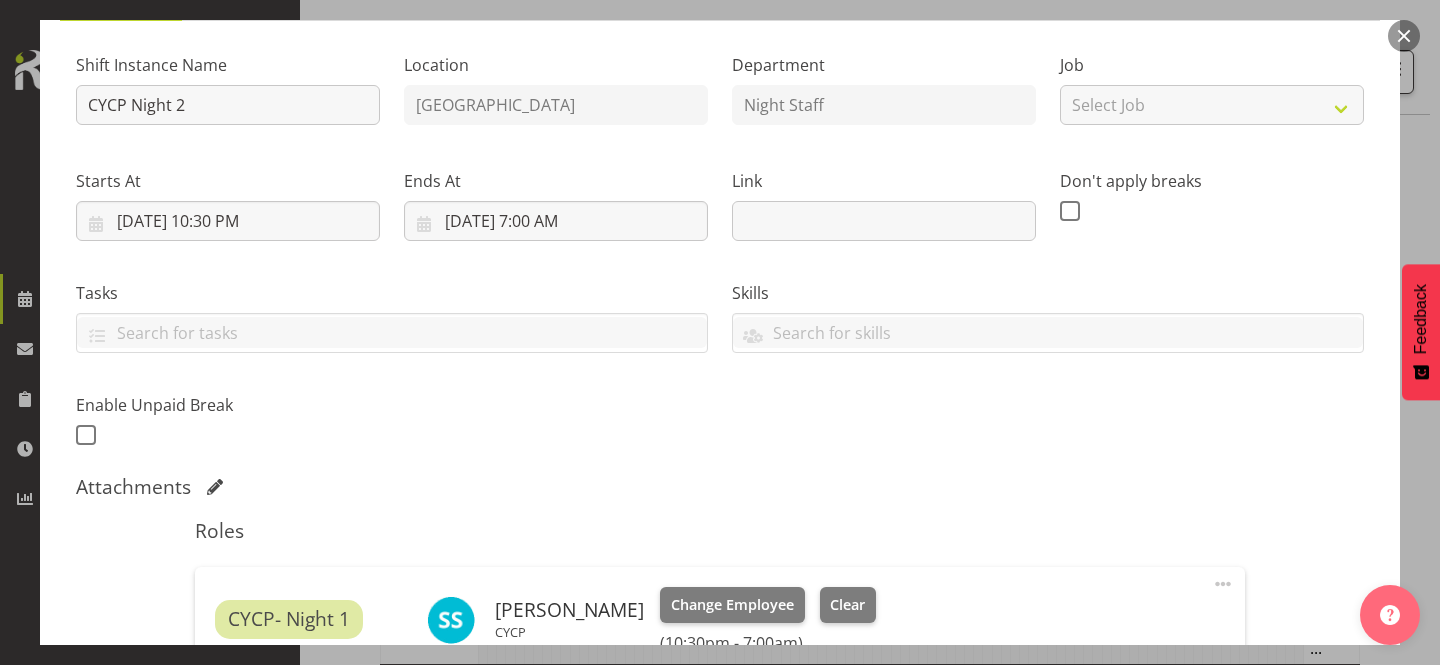 scroll, scrollTop: 545, scrollLeft: 0, axis: vertical 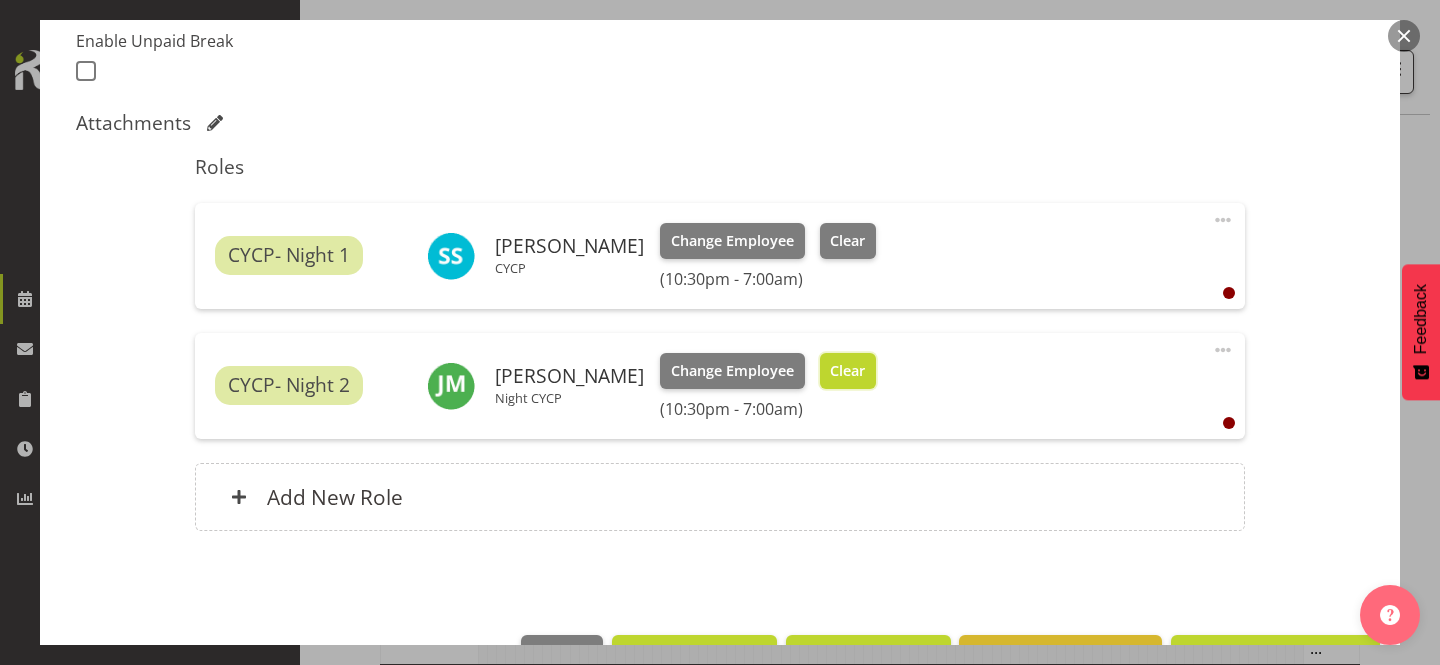 click on "Clear" at bounding box center [848, 371] 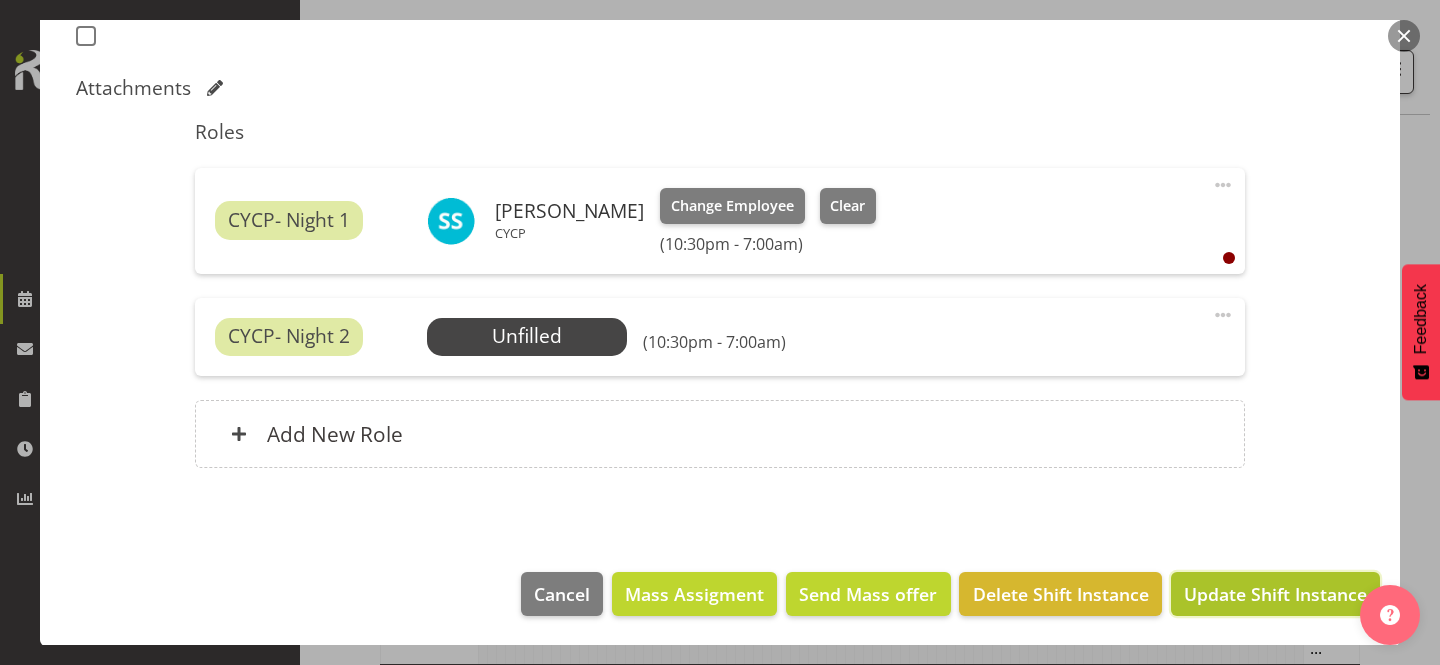 click on "Update Shift Instance" at bounding box center [1275, 594] 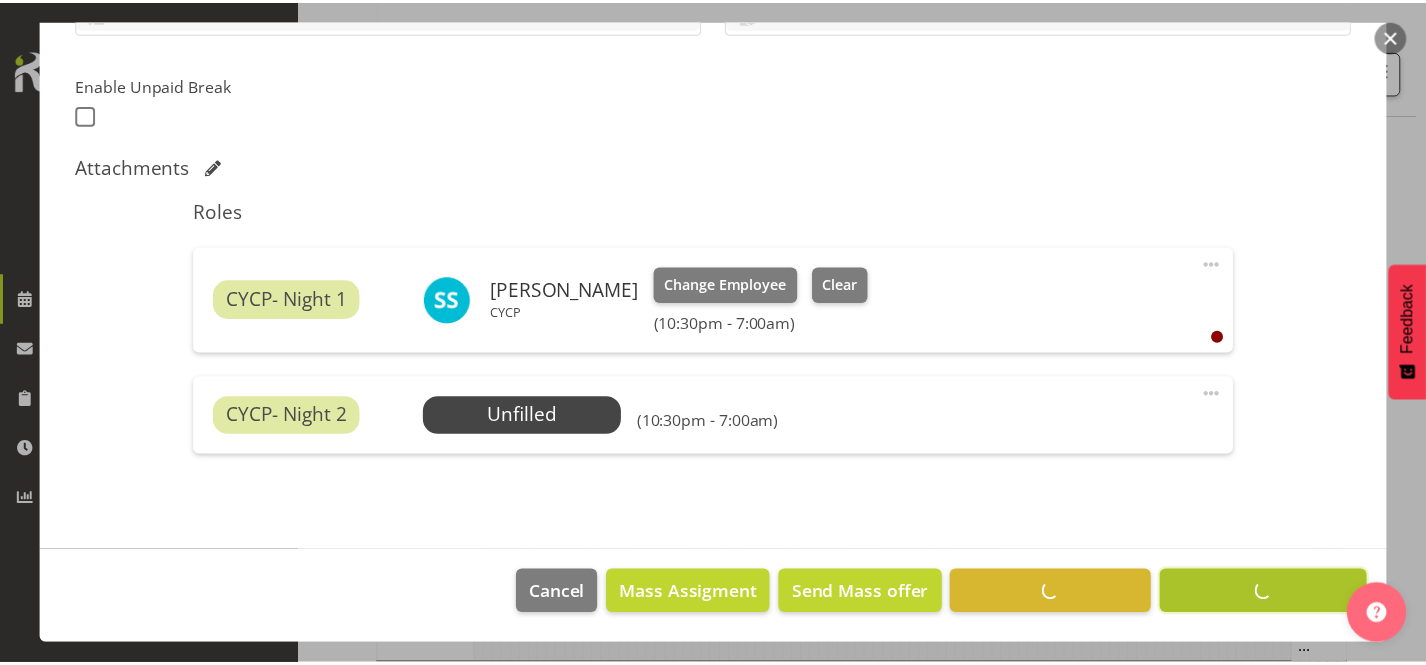 scroll, scrollTop: 500, scrollLeft: 0, axis: vertical 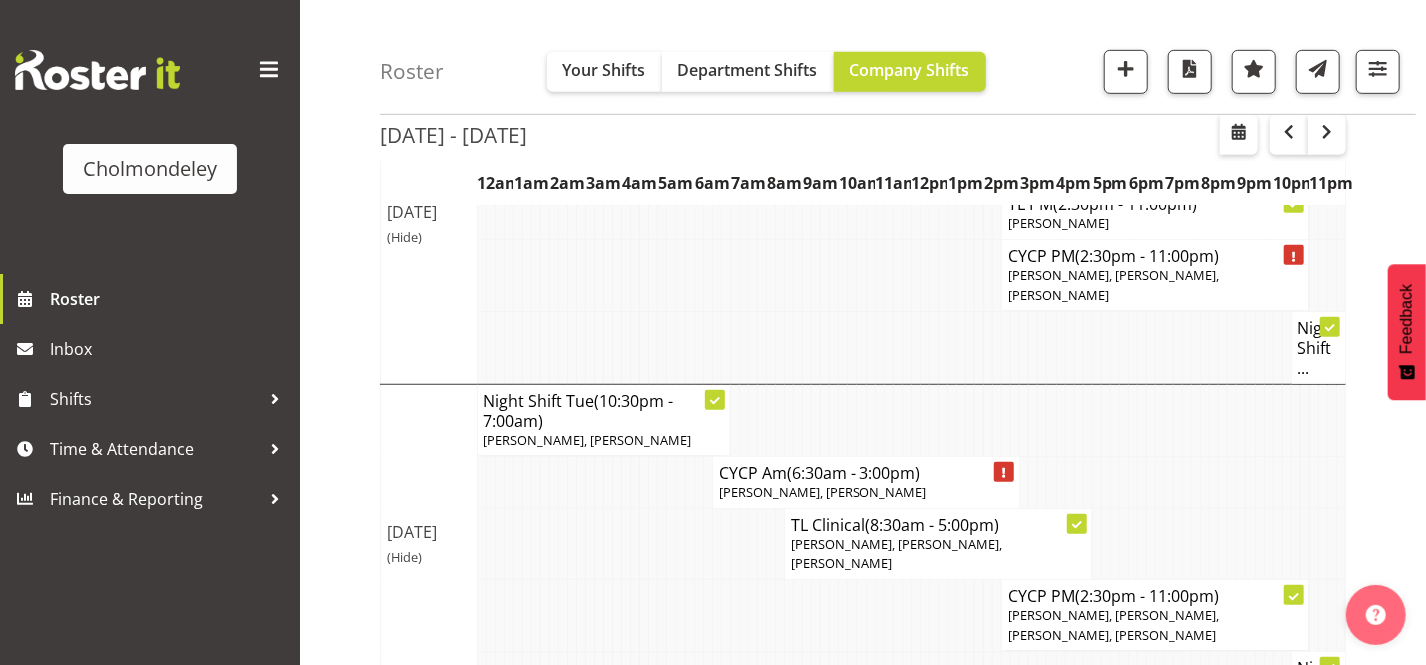 click 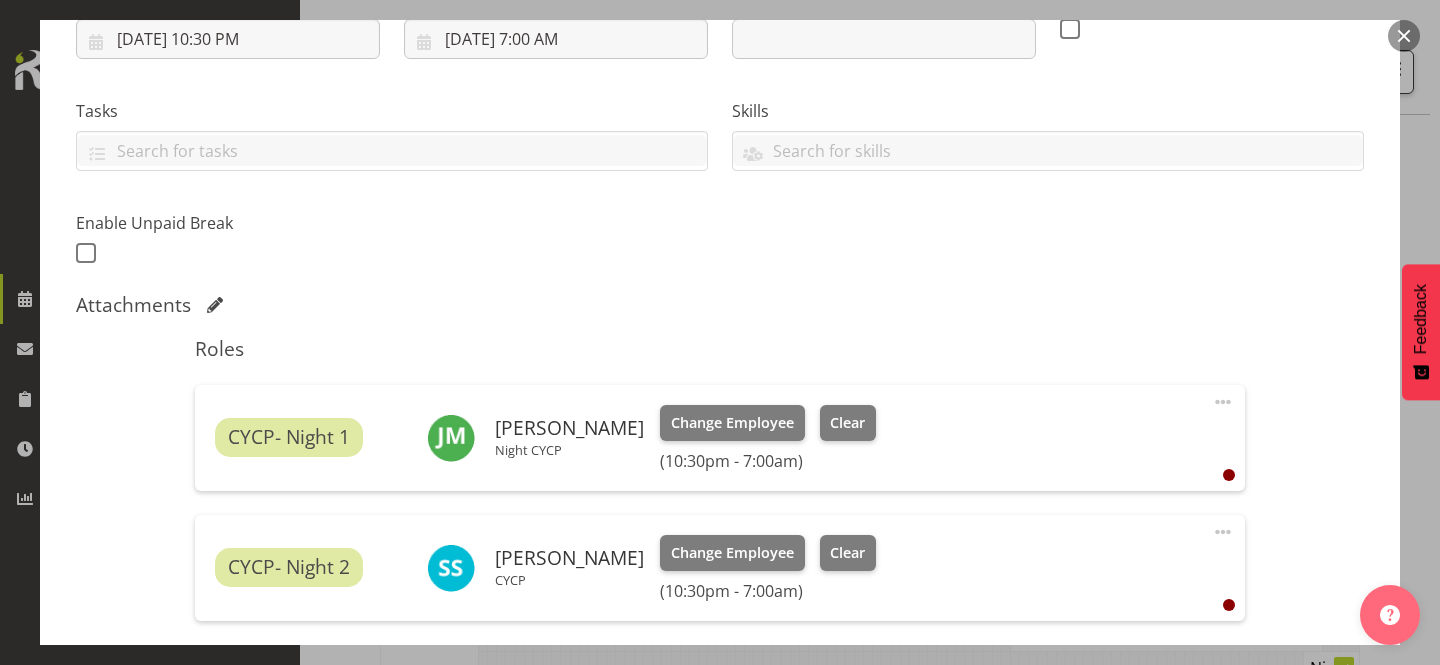 scroll, scrollTop: 608, scrollLeft: 0, axis: vertical 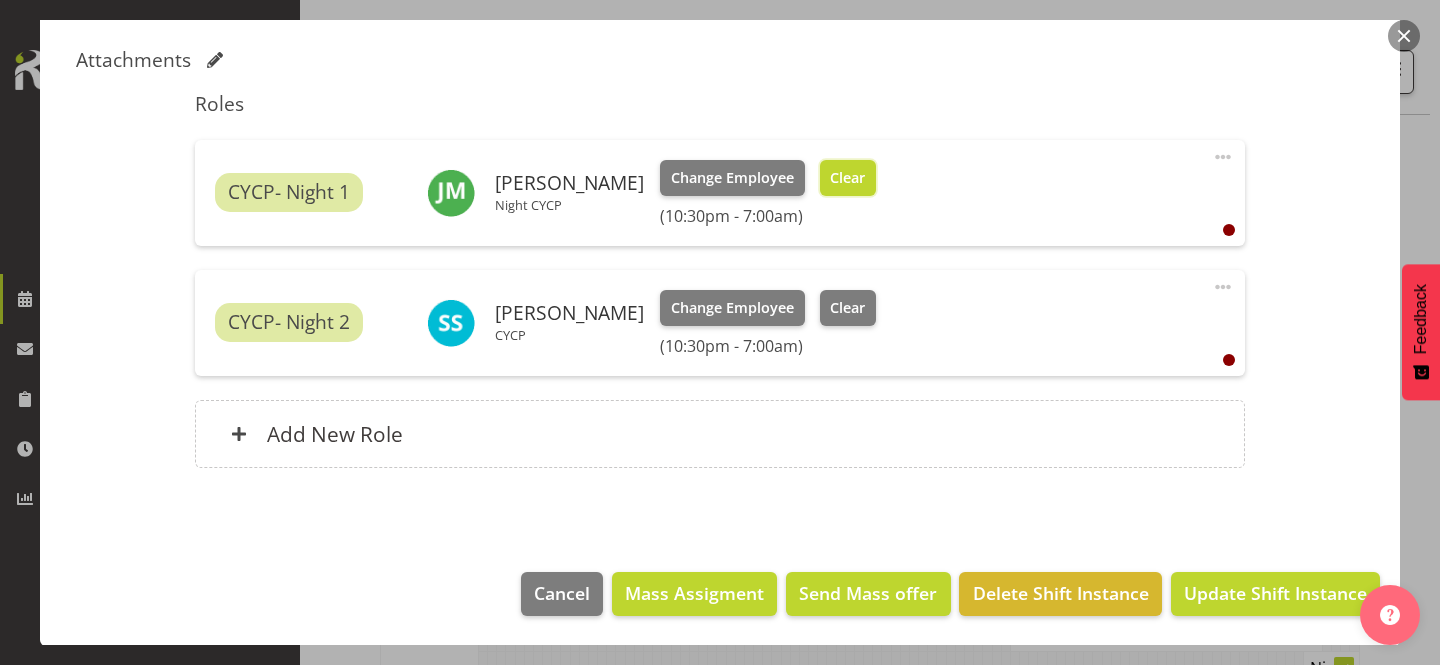 click on "Clear" at bounding box center (848, 178) 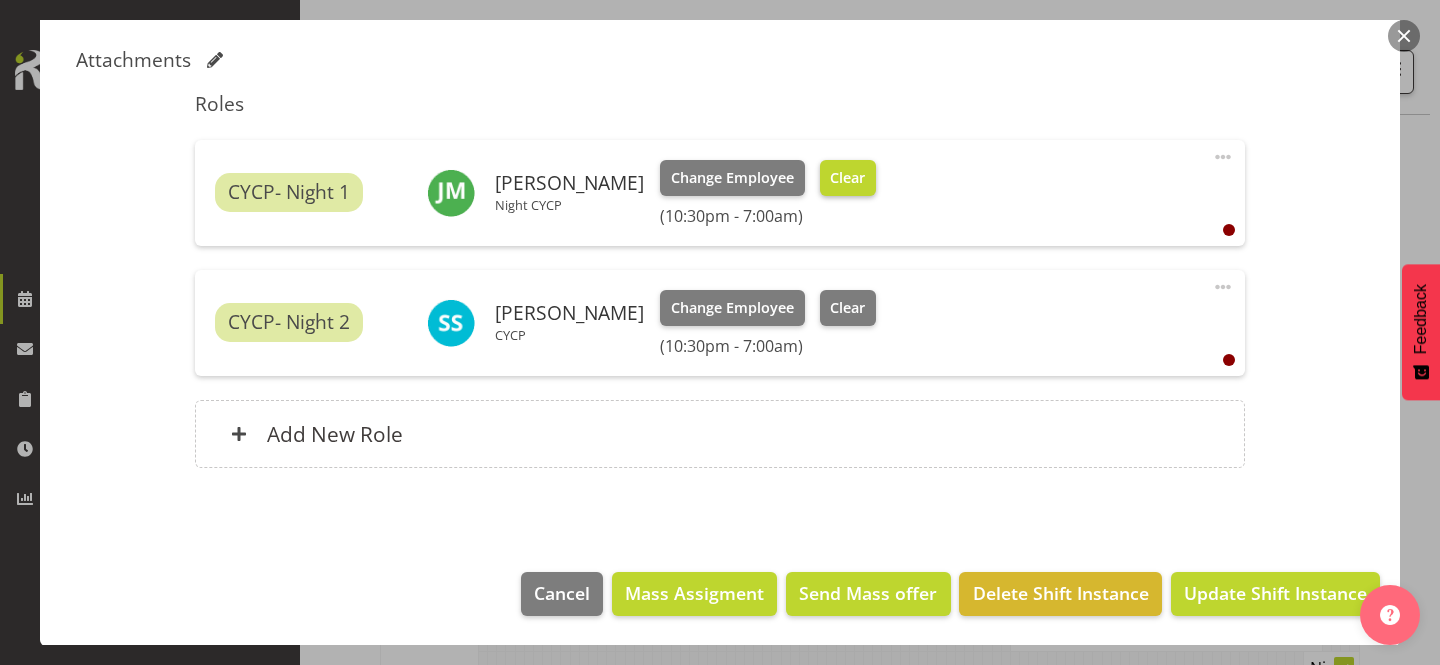 scroll, scrollTop: 580, scrollLeft: 0, axis: vertical 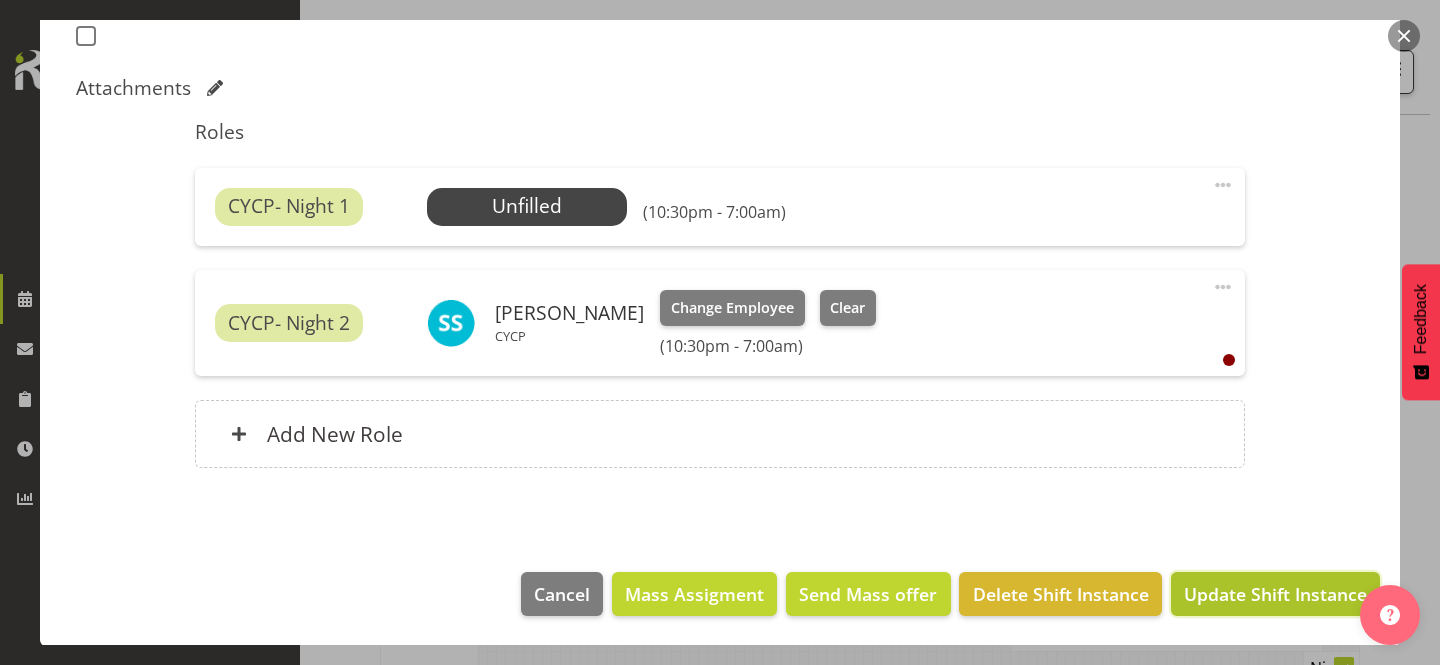 click on "Update Shift Instance" at bounding box center (1275, 594) 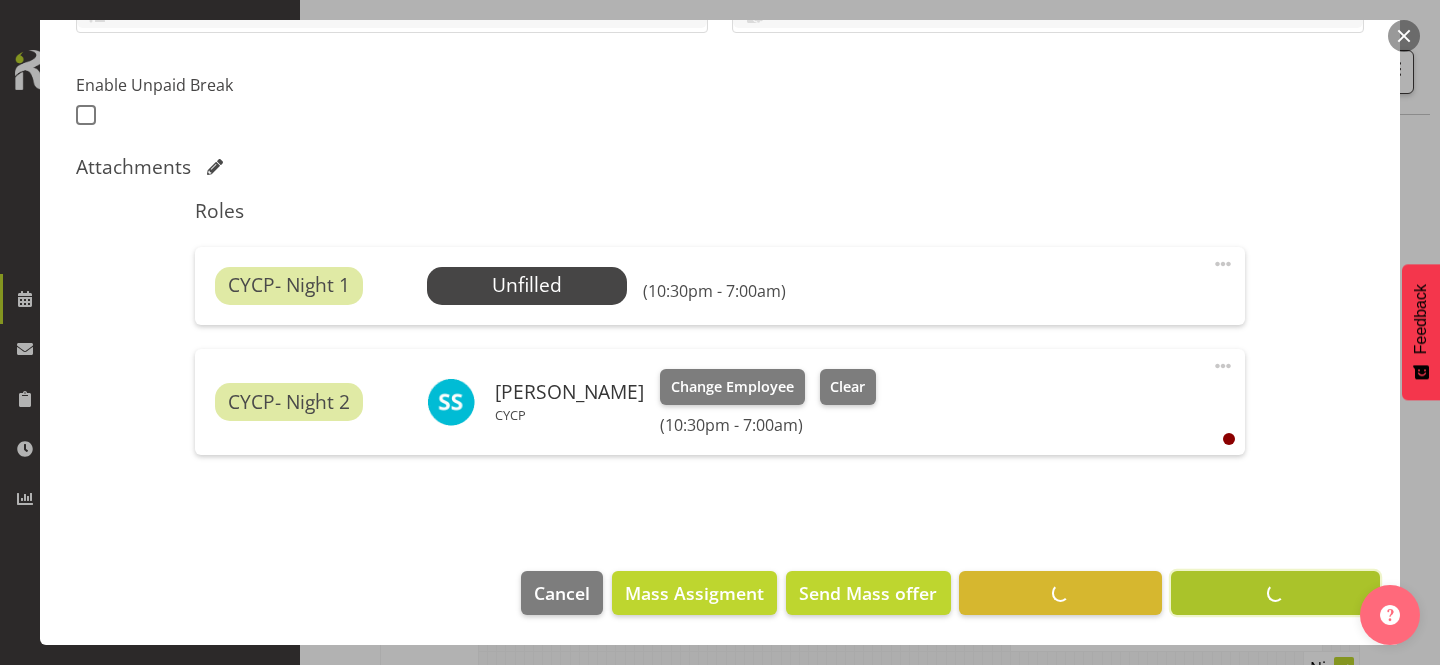 scroll, scrollTop: 500, scrollLeft: 0, axis: vertical 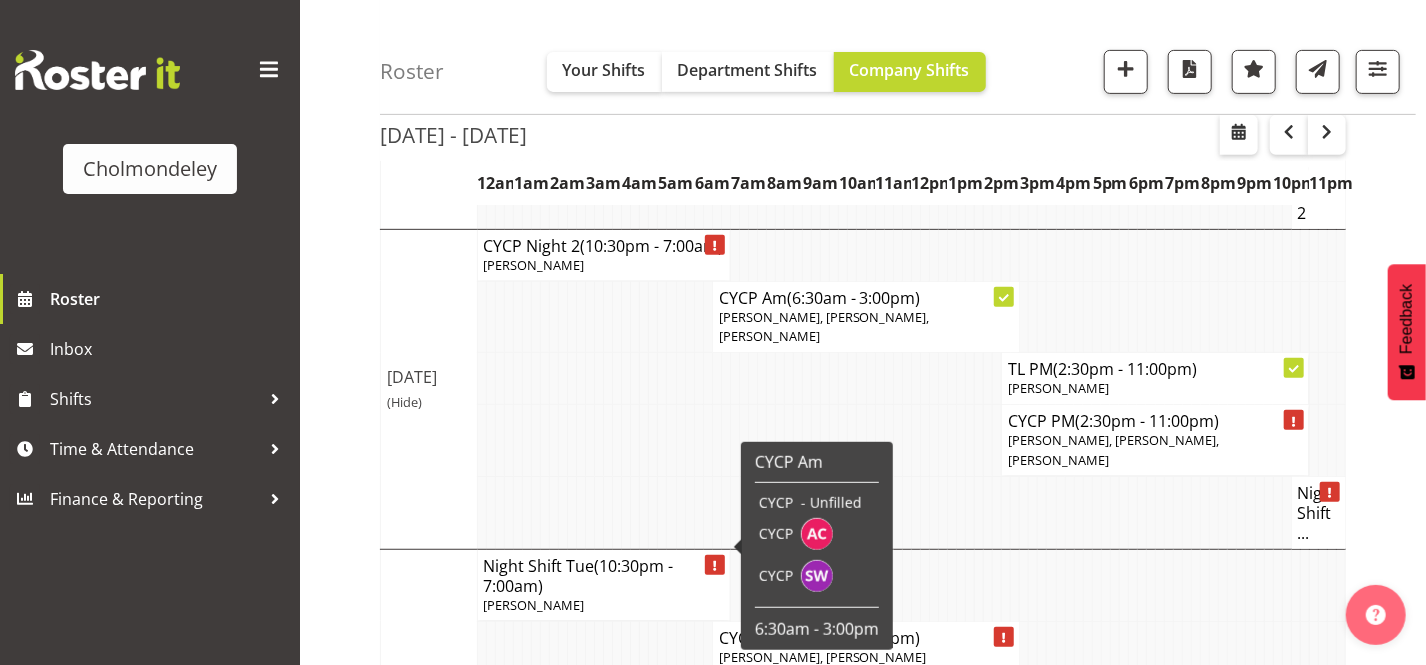 click 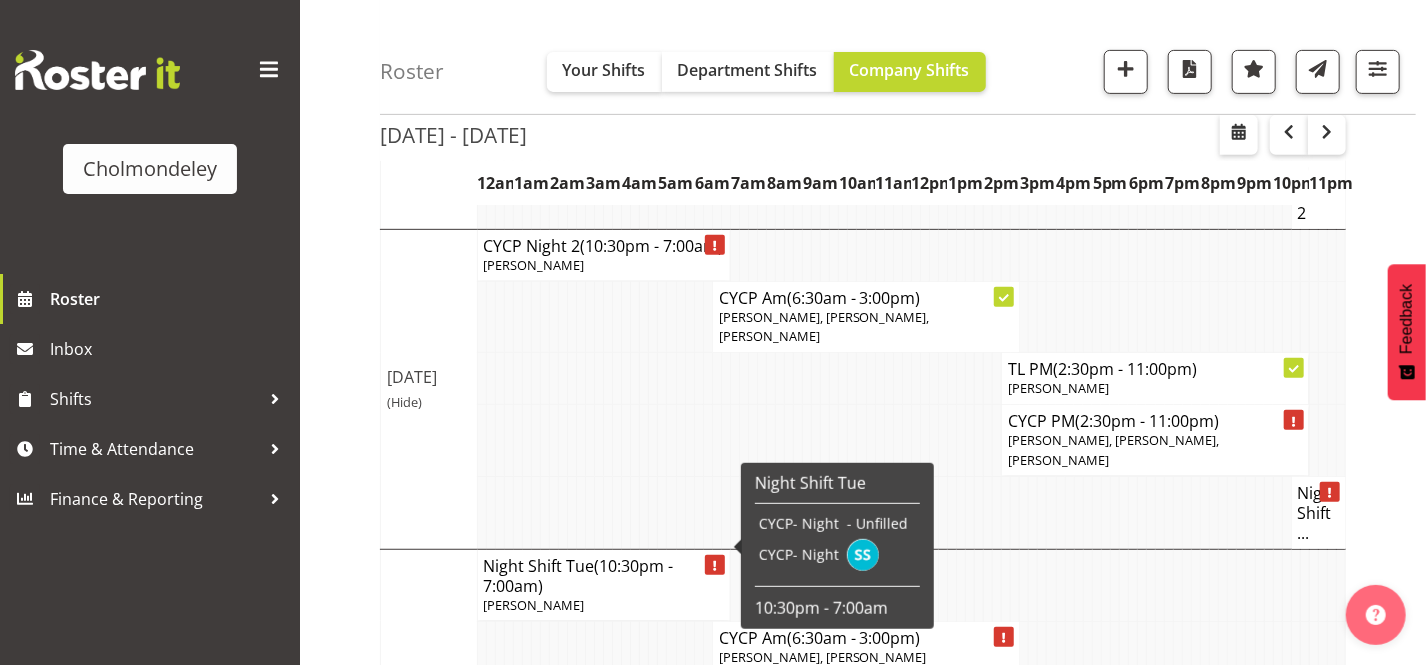 click 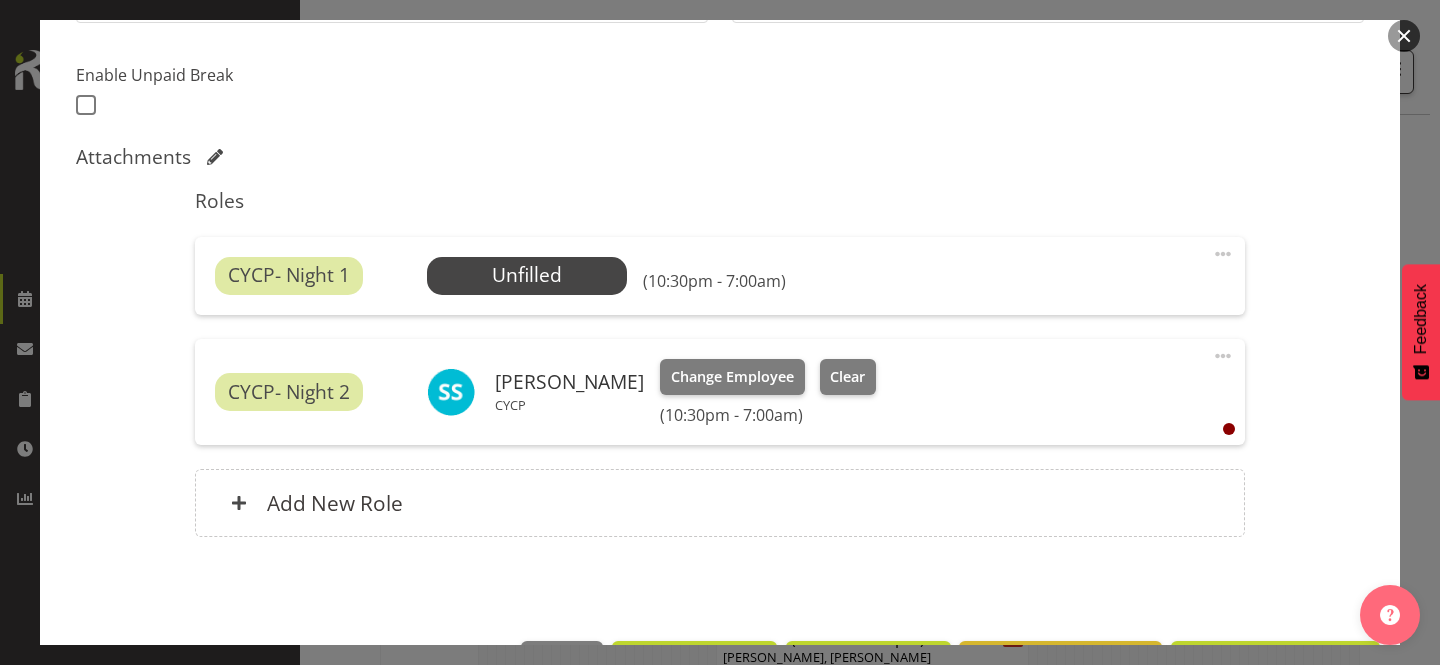scroll, scrollTop: 522, scrollLeft: 0, axis: vertical 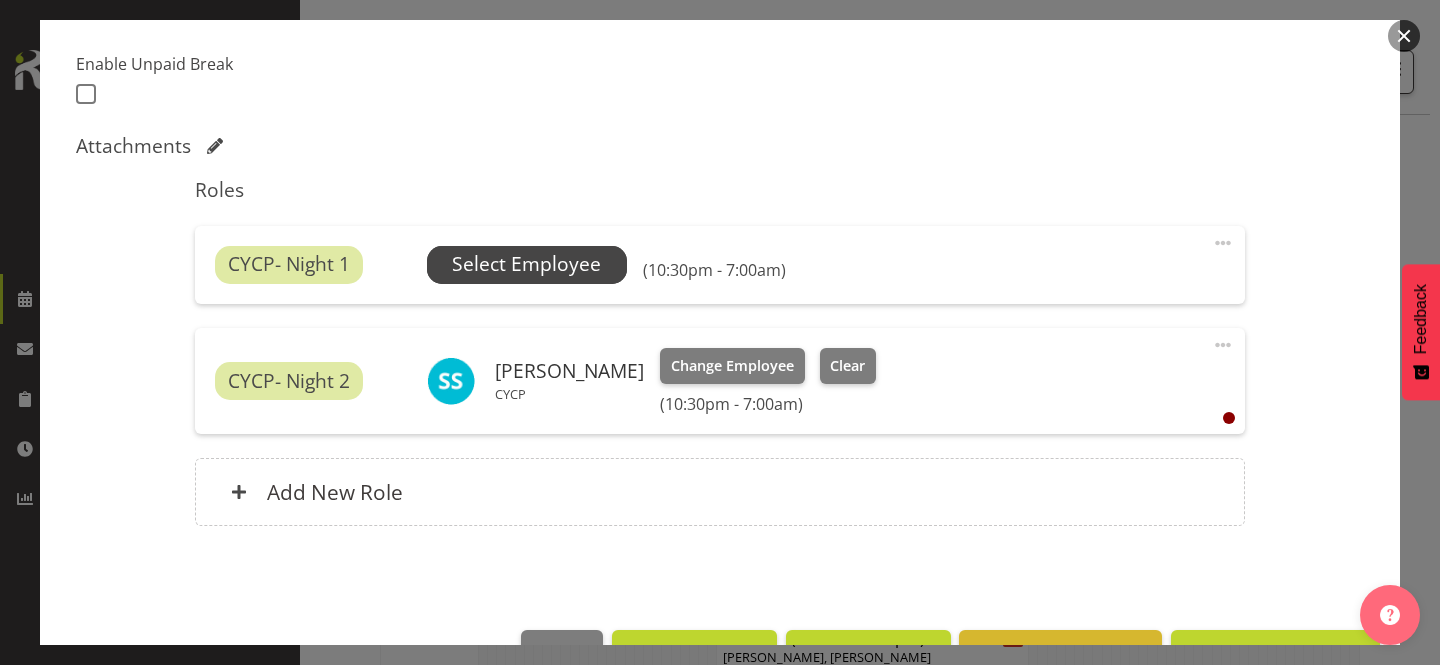 click on "Select Employee" at bounding box center [526, 264] 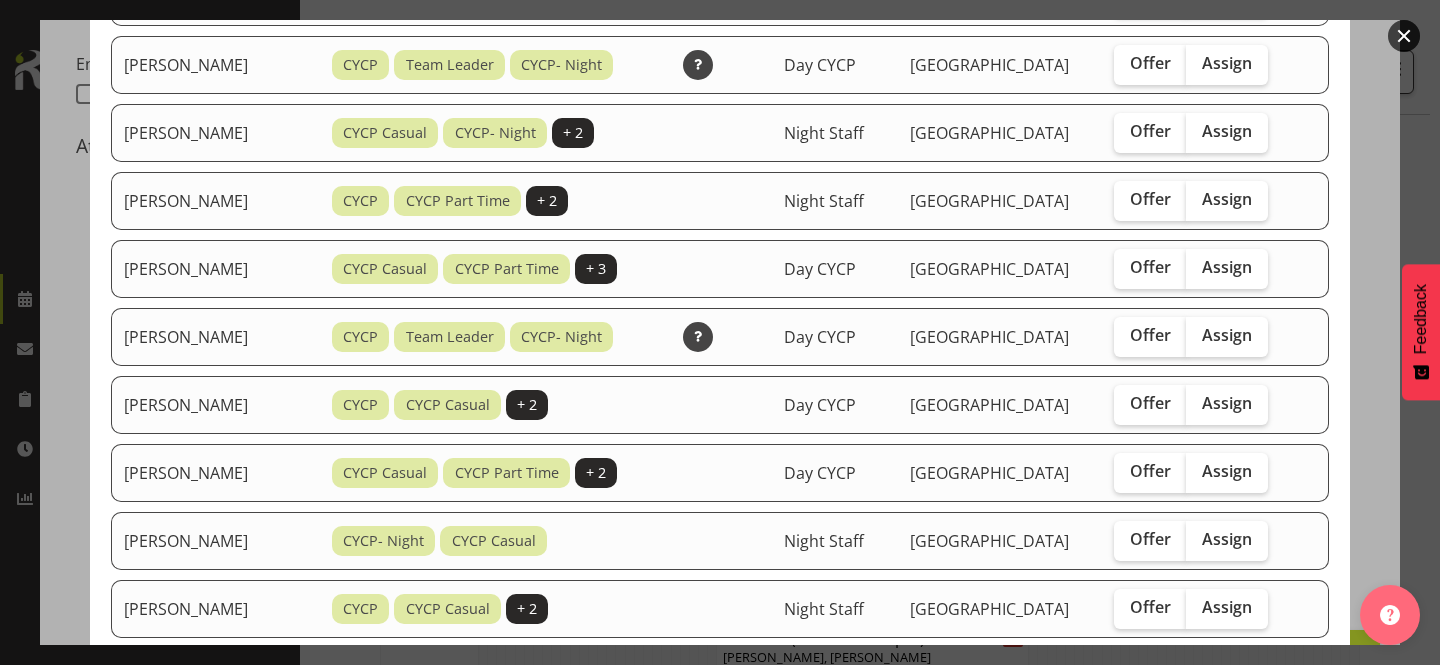 scroll, scrollTop: 710, scrollLeft: 0, axis: vertical 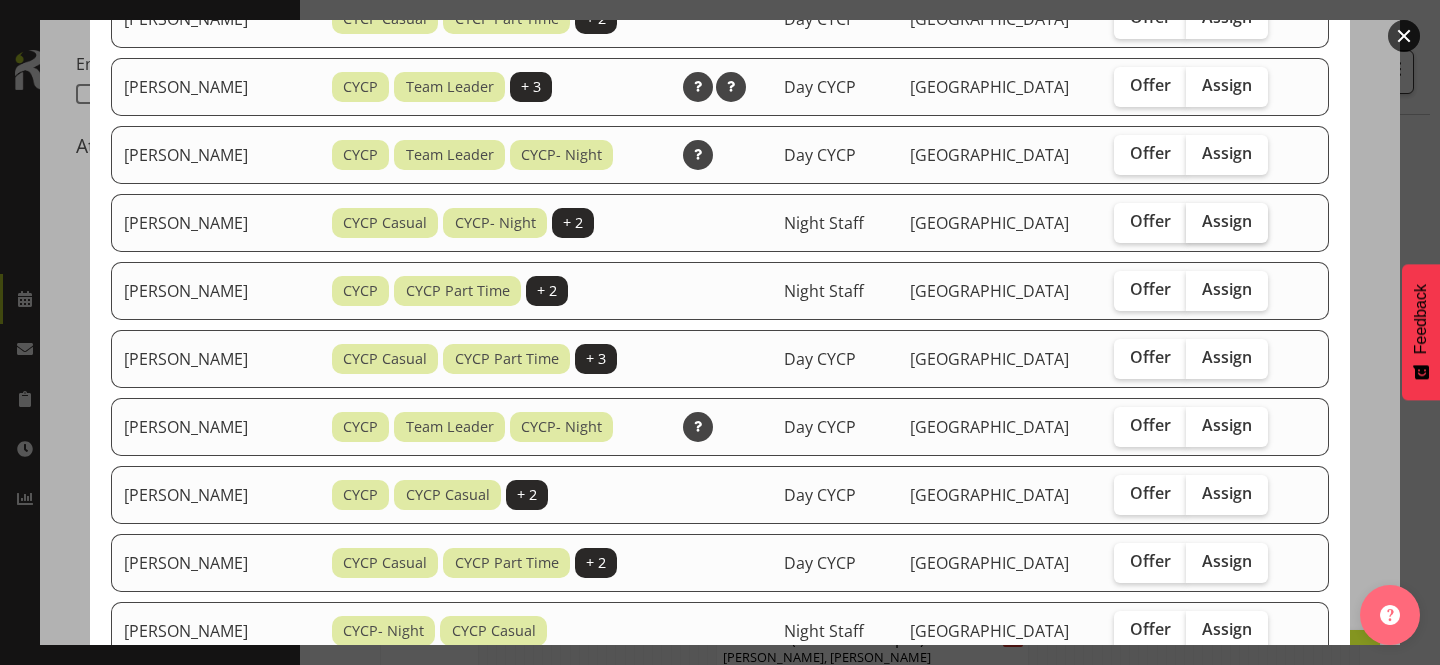 click on "Assign" at bounding box center (1227, 221) 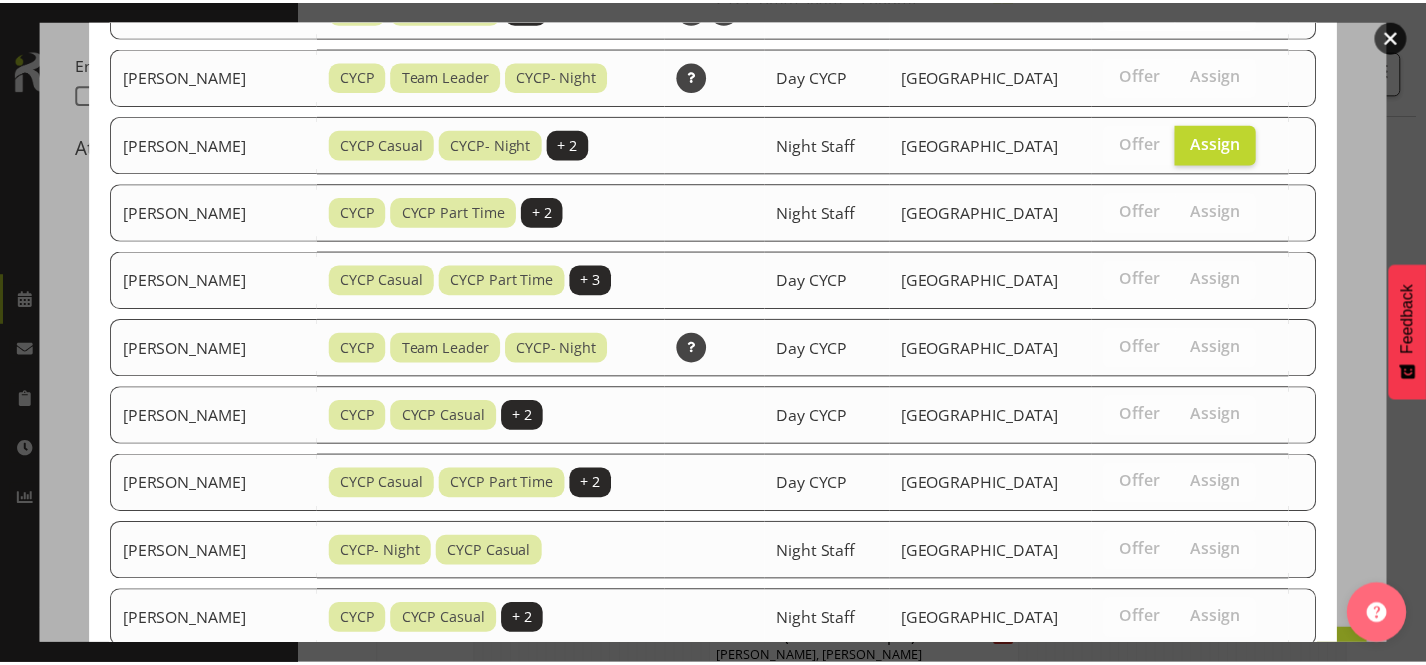 scroll, scrollTop: 982, scrollLeft: 0, axis: vertical 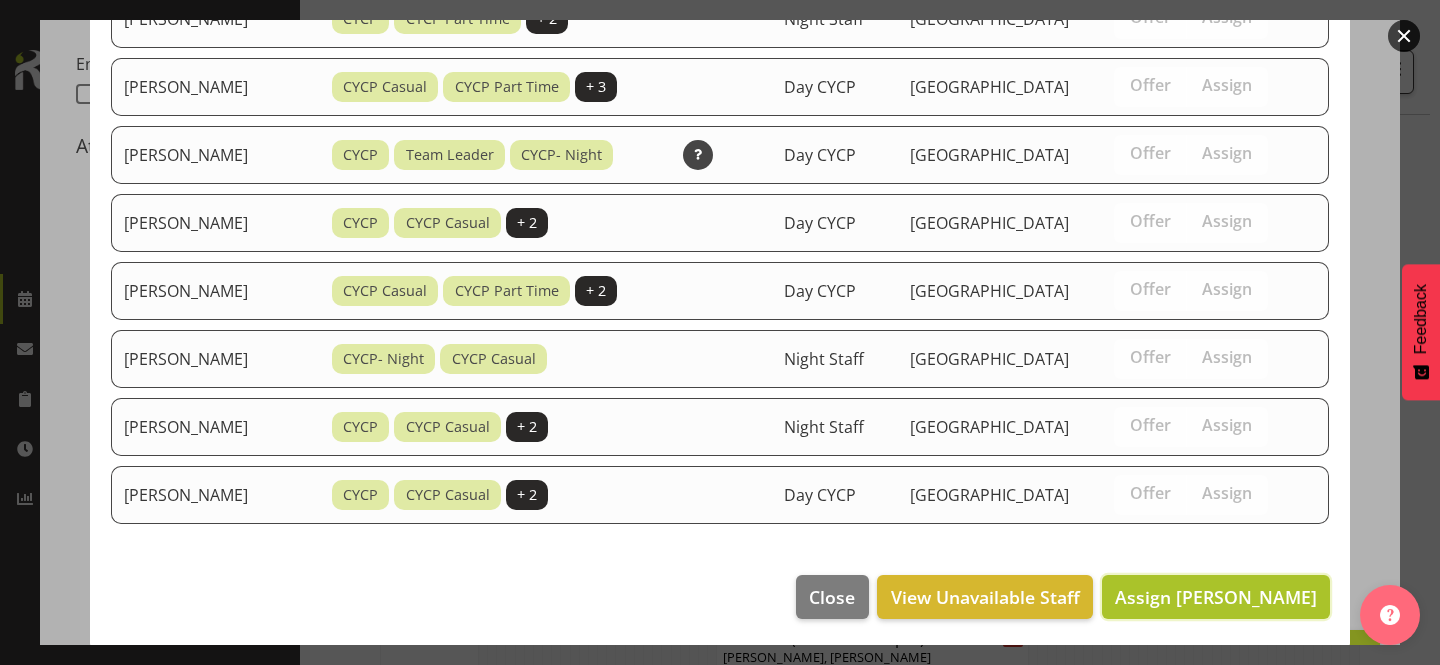 click on "Assign Jay Lowe" at bounding box center (1216, 597) 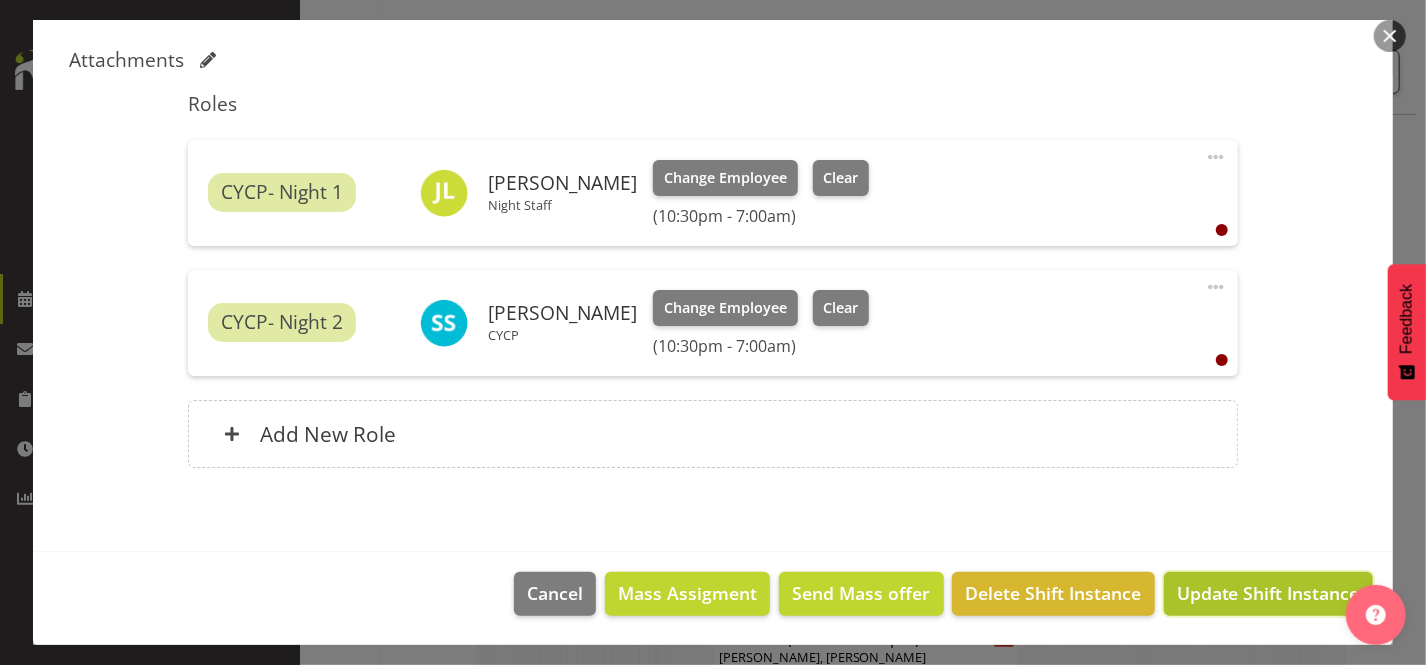 click on "Update Shift Instance" at bounding box center [1268, 593] 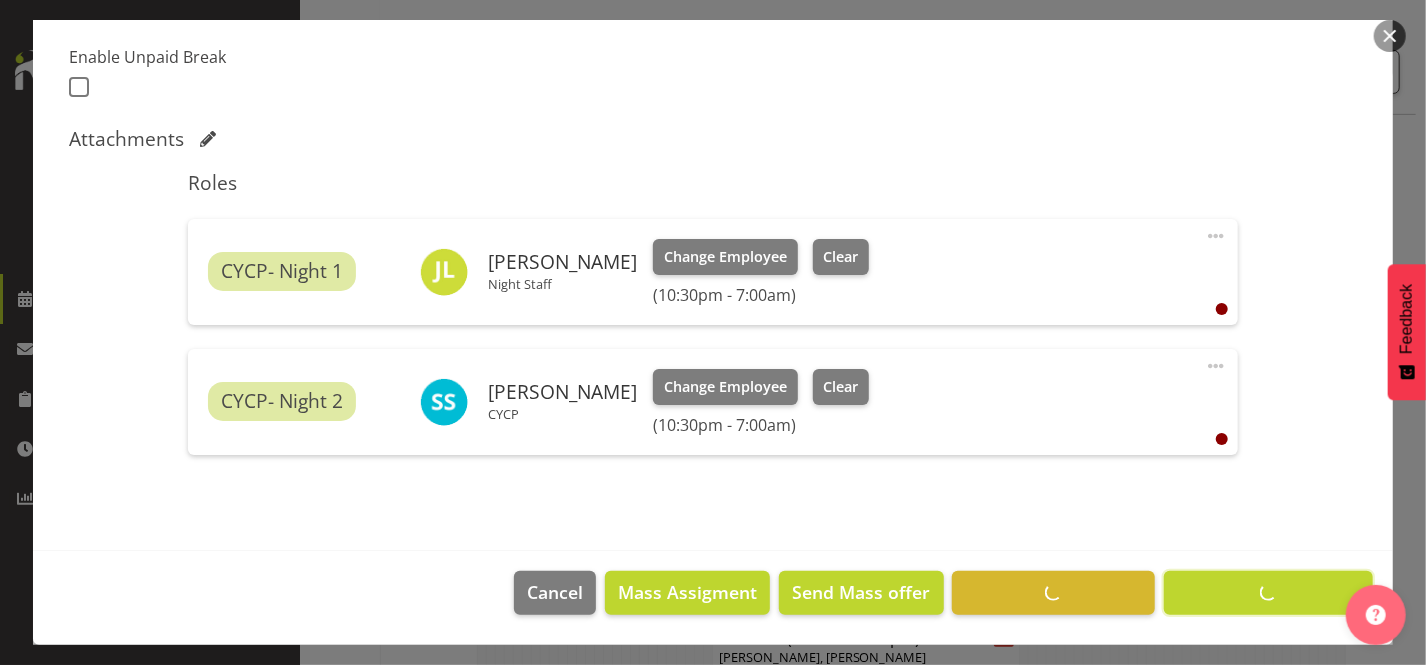 scroll, scrollTop: 528, scrollLeft: 0, axis: vertical 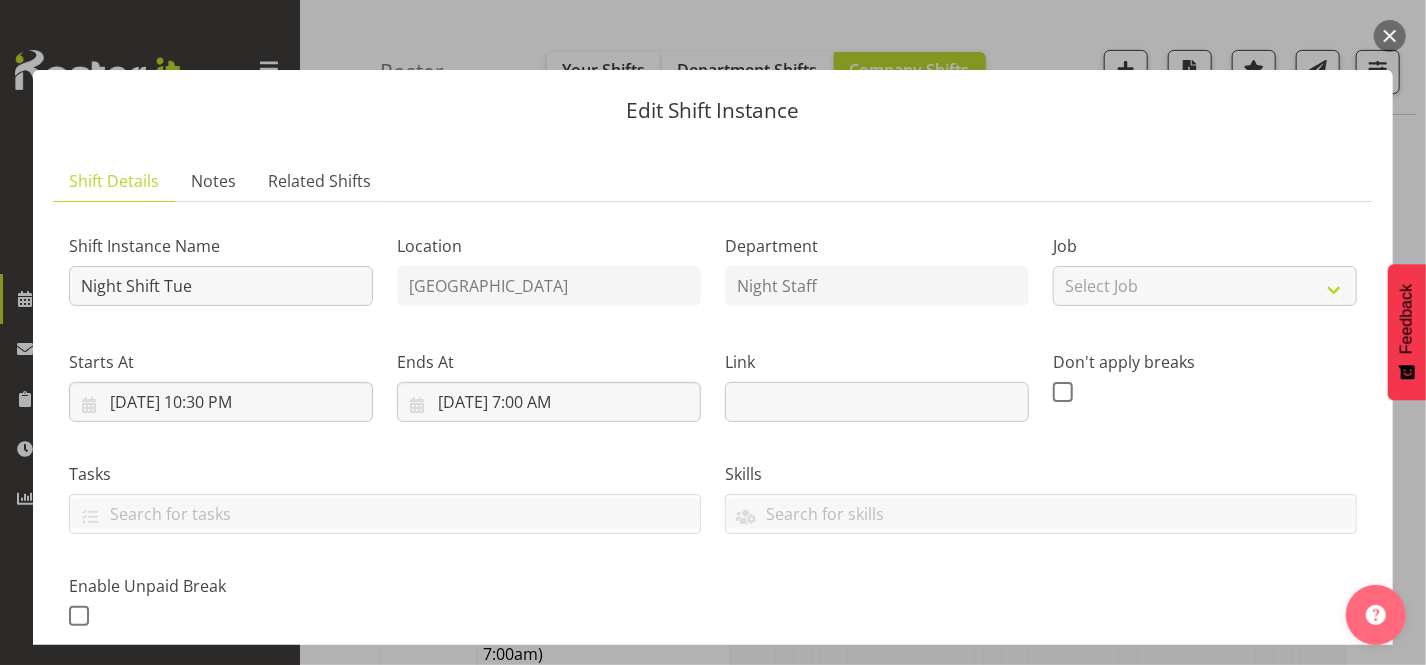 click at bounding box center (1390, 36) 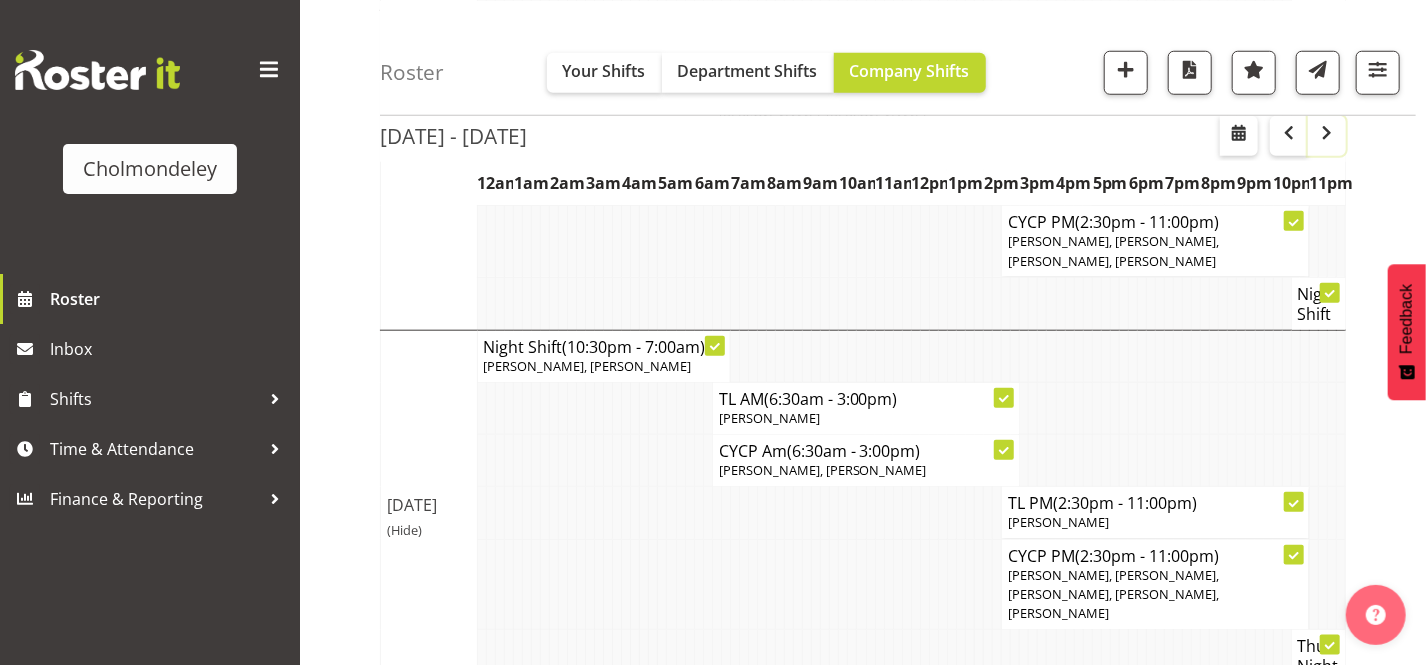 click at bounding box center (1327, 132) 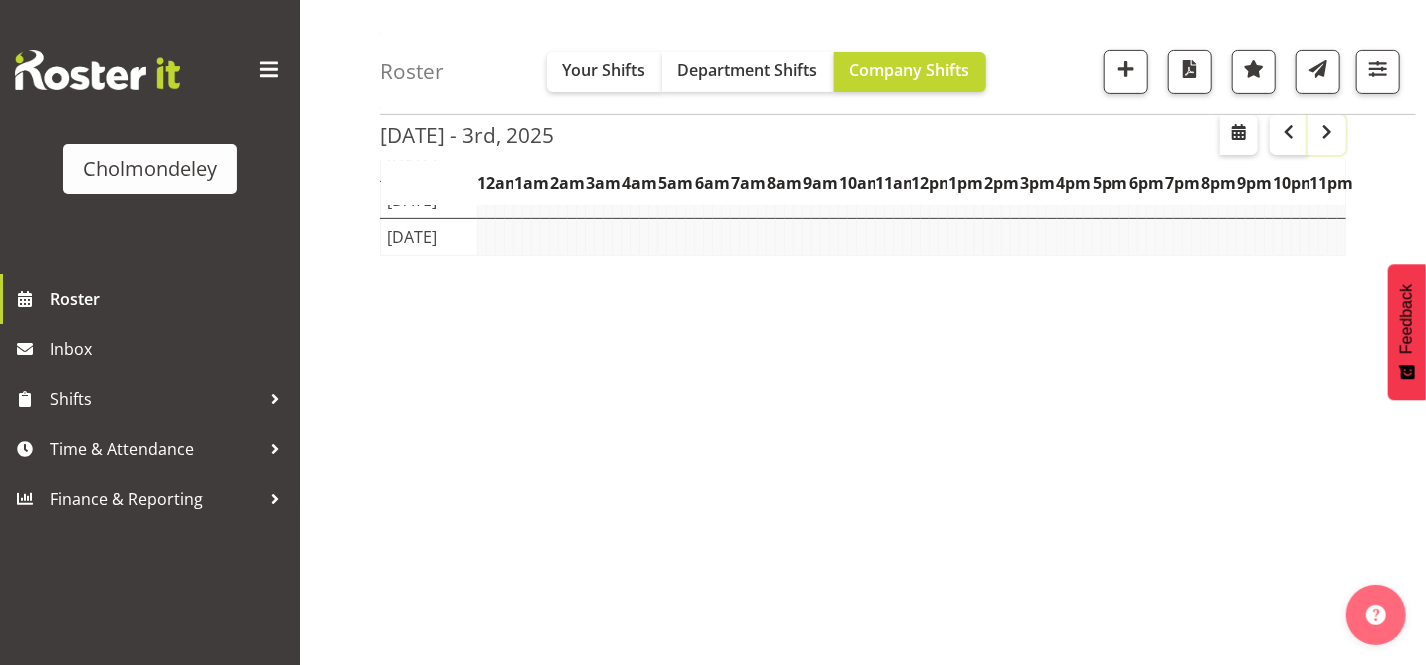 scroll, scrollTop: 319, scrollLeft: 0, axis: vertical 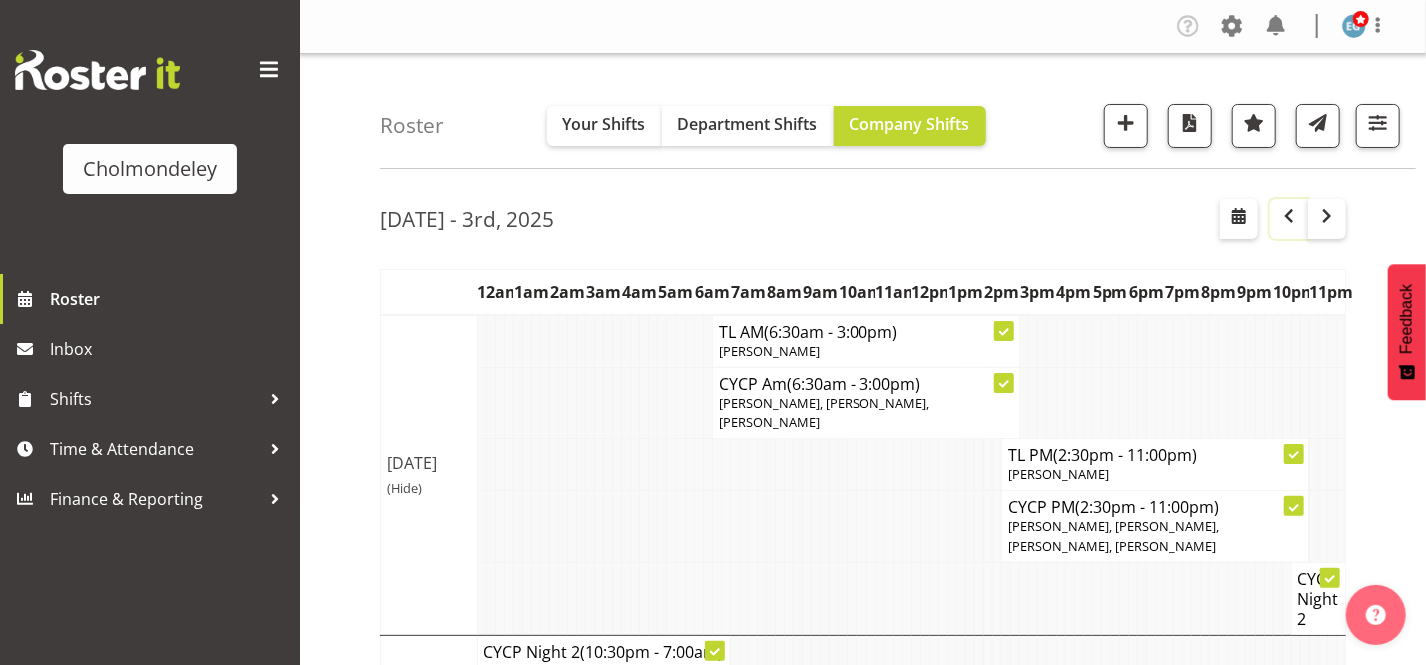 click at bounding box center [1289, 219] 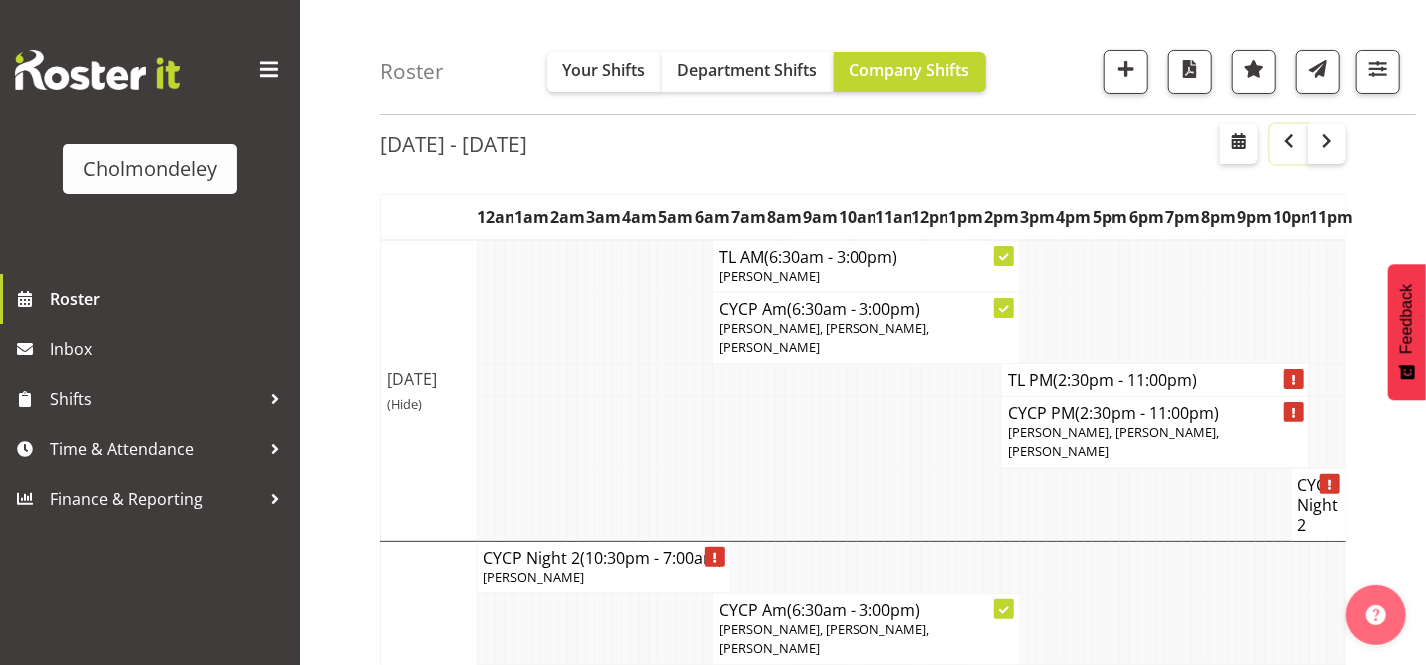 scroll, scrollTop: 79, scrollLeft: 0, axis: vertical 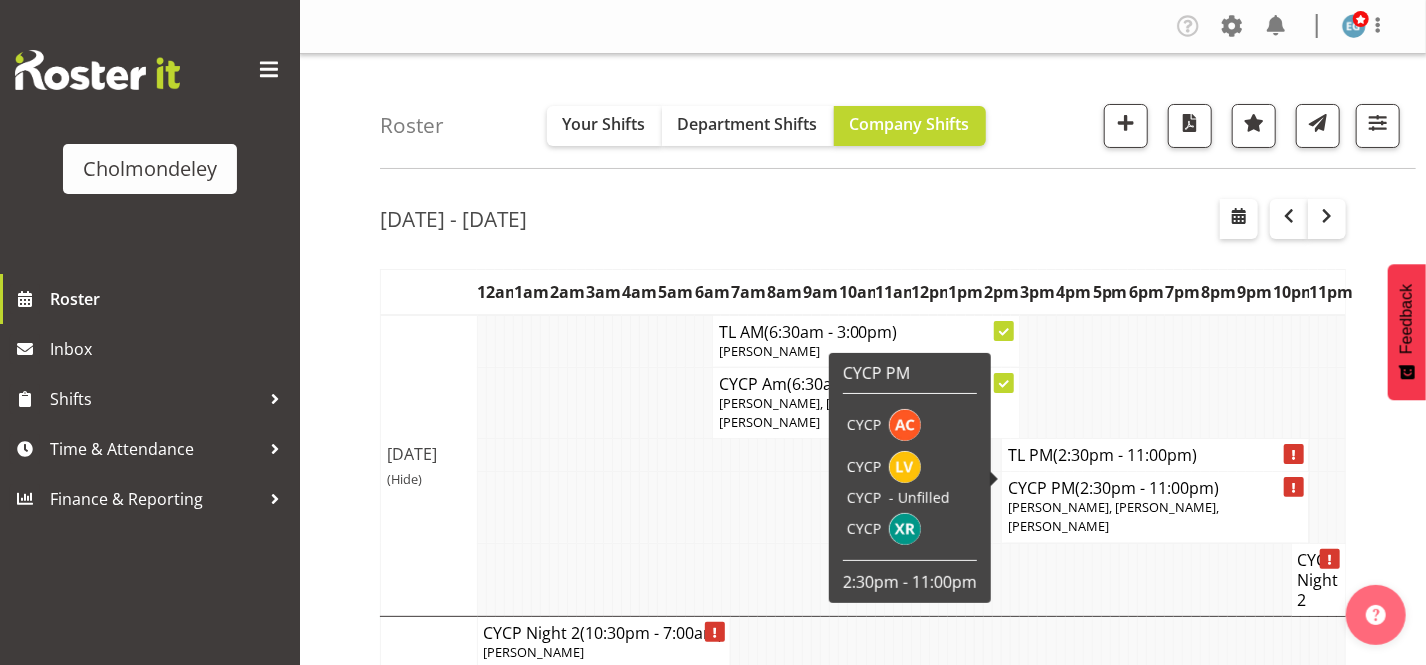 click on "Lynne Veal, Amelia Cunningham, Xaia Reddy" at bounding box center (1113, 516) 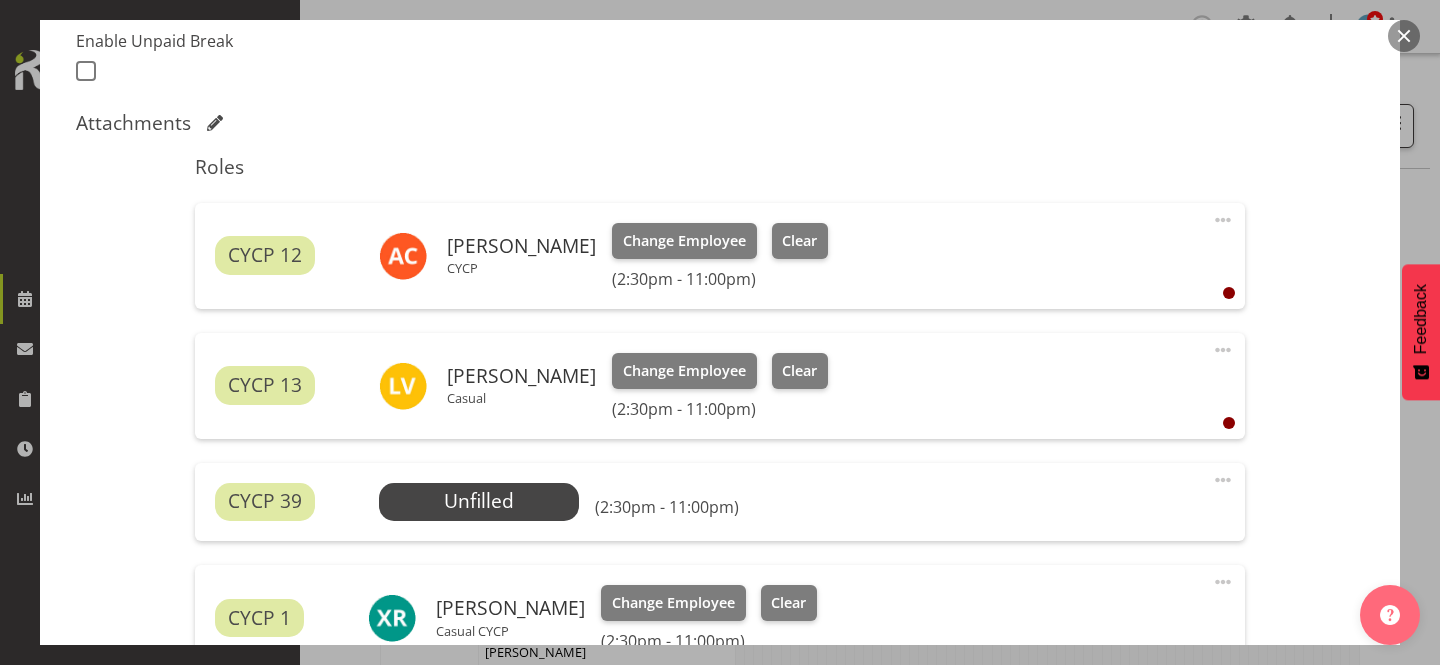 scroll, scrollTop: 818, scrollLeft: 0, axis: vertical 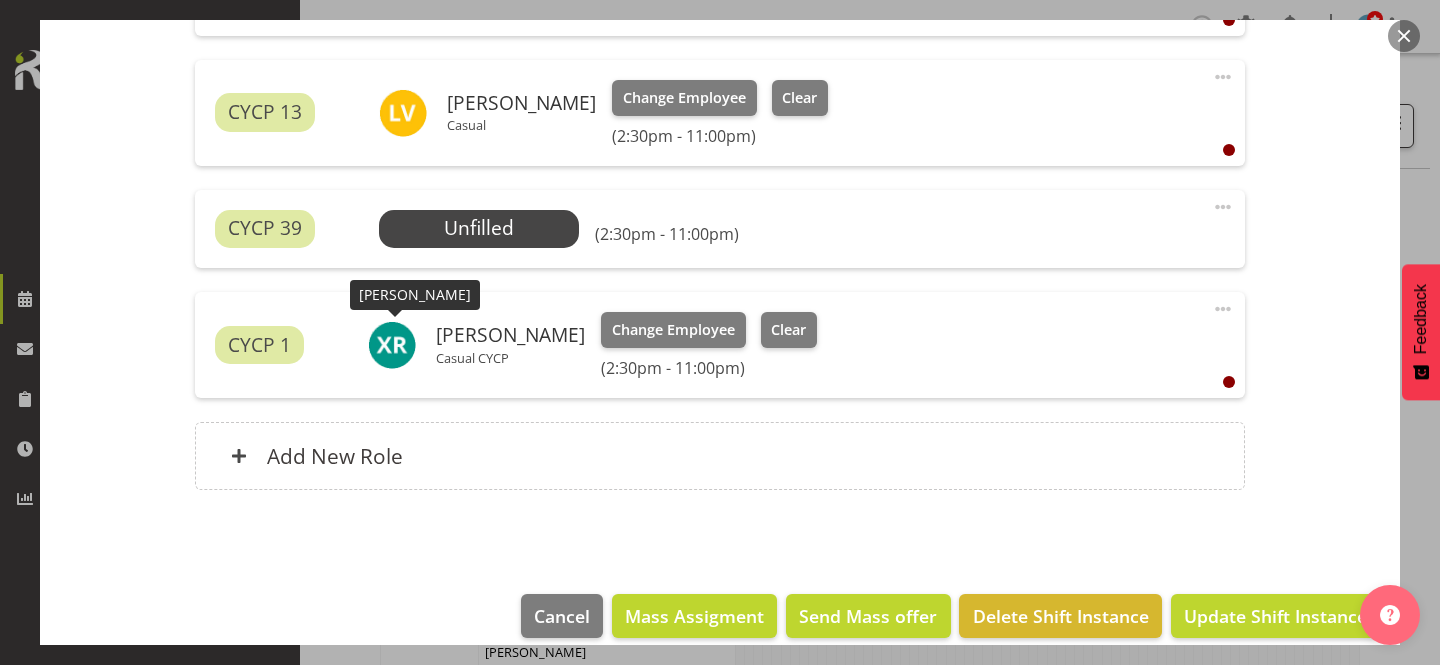 click at bounding box center (392, 345) 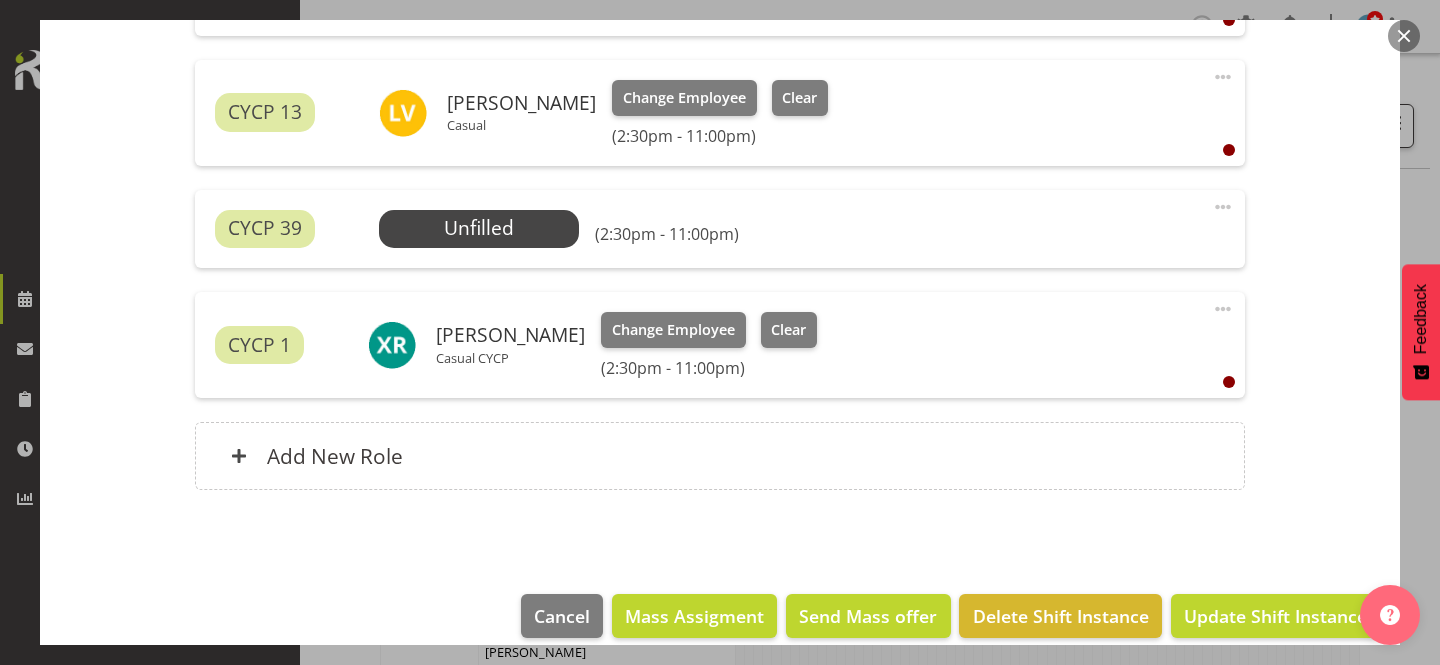 click at bounding box center [392, 345] 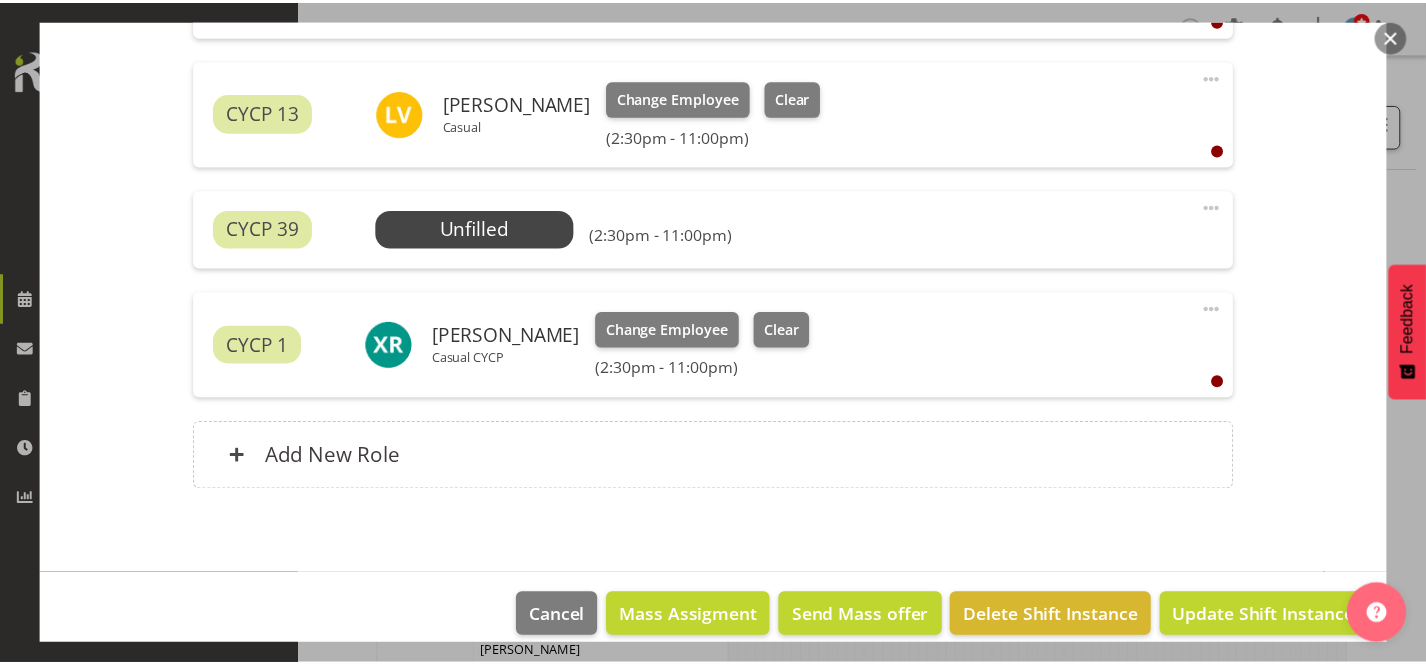 scroll, scrollTop: 636, scrollLeft: 0, axis: vertical 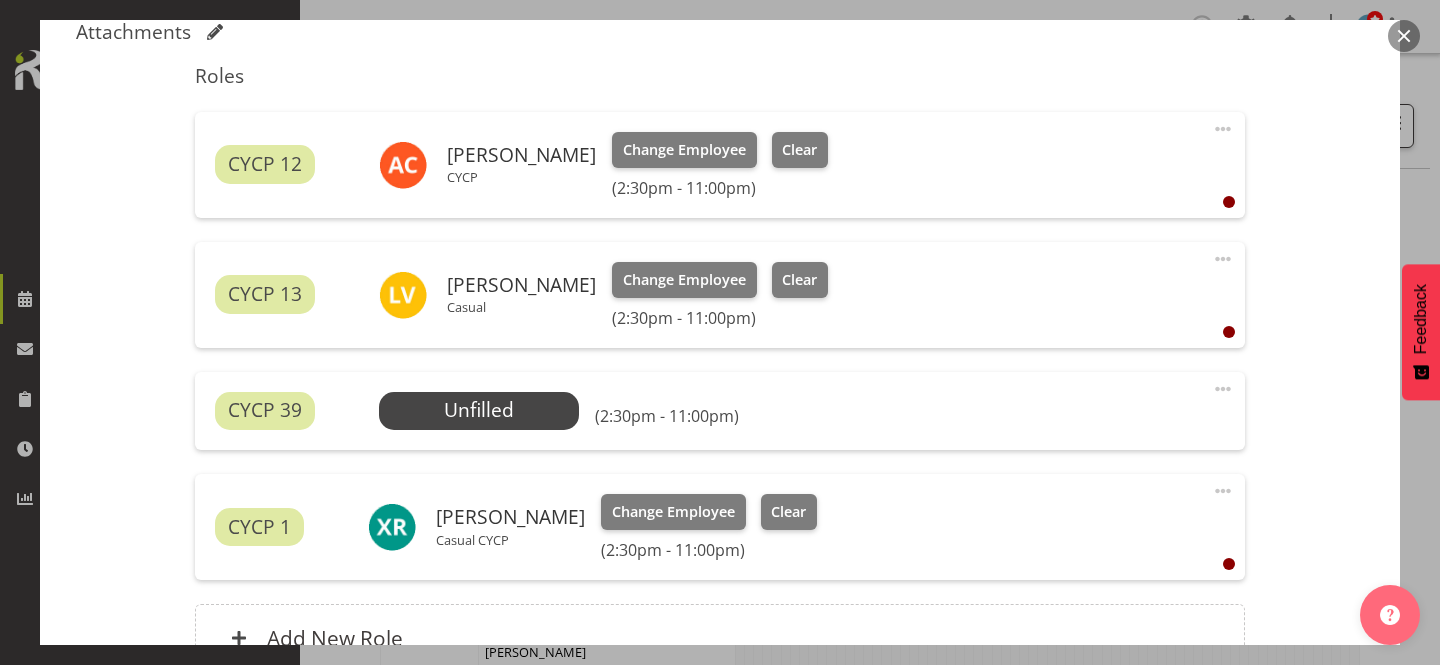 click at bounding box center (1404, 36) 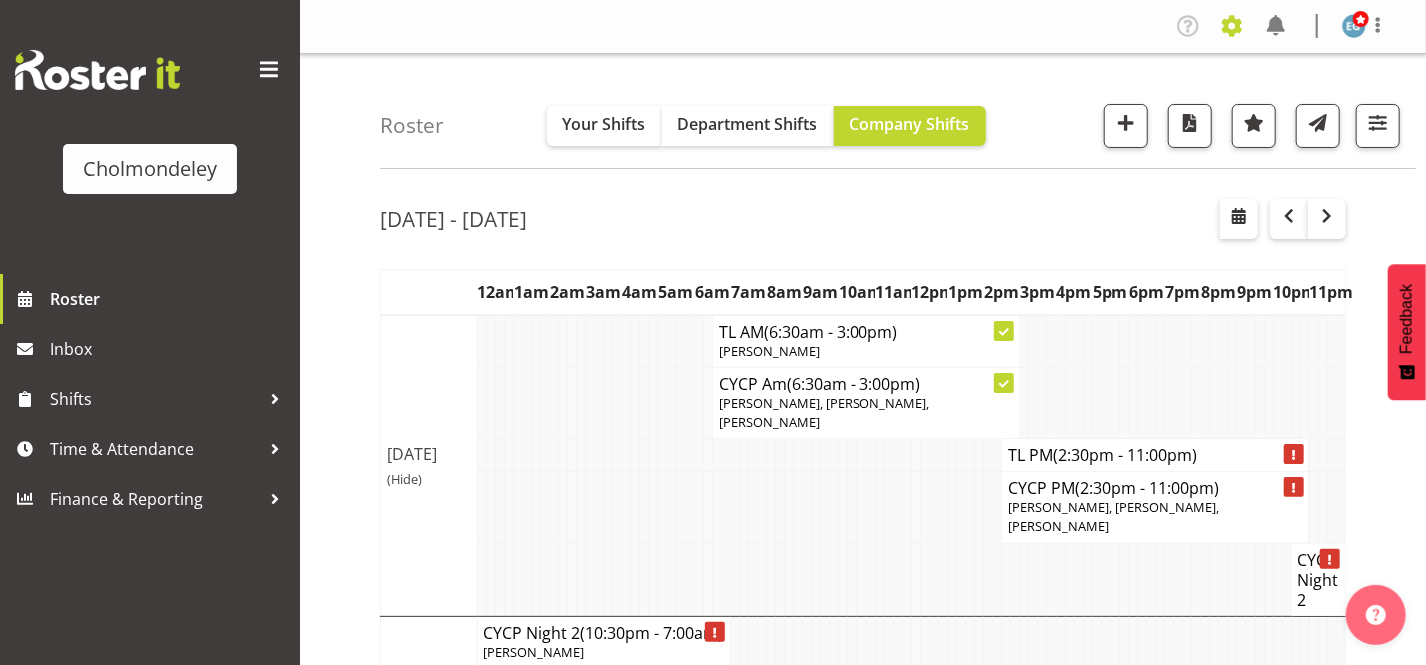 click at bounding box center (1232, 26) 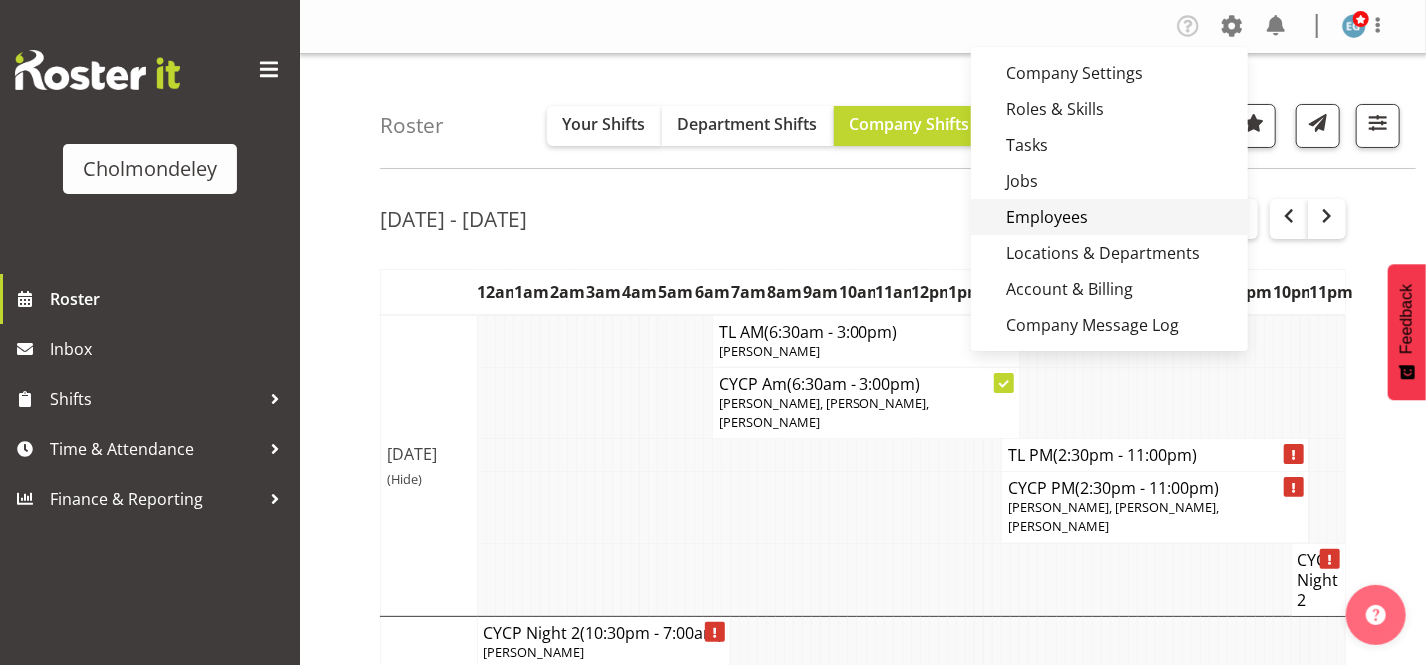 click on "Employees" at bounding box center [1109, 217] 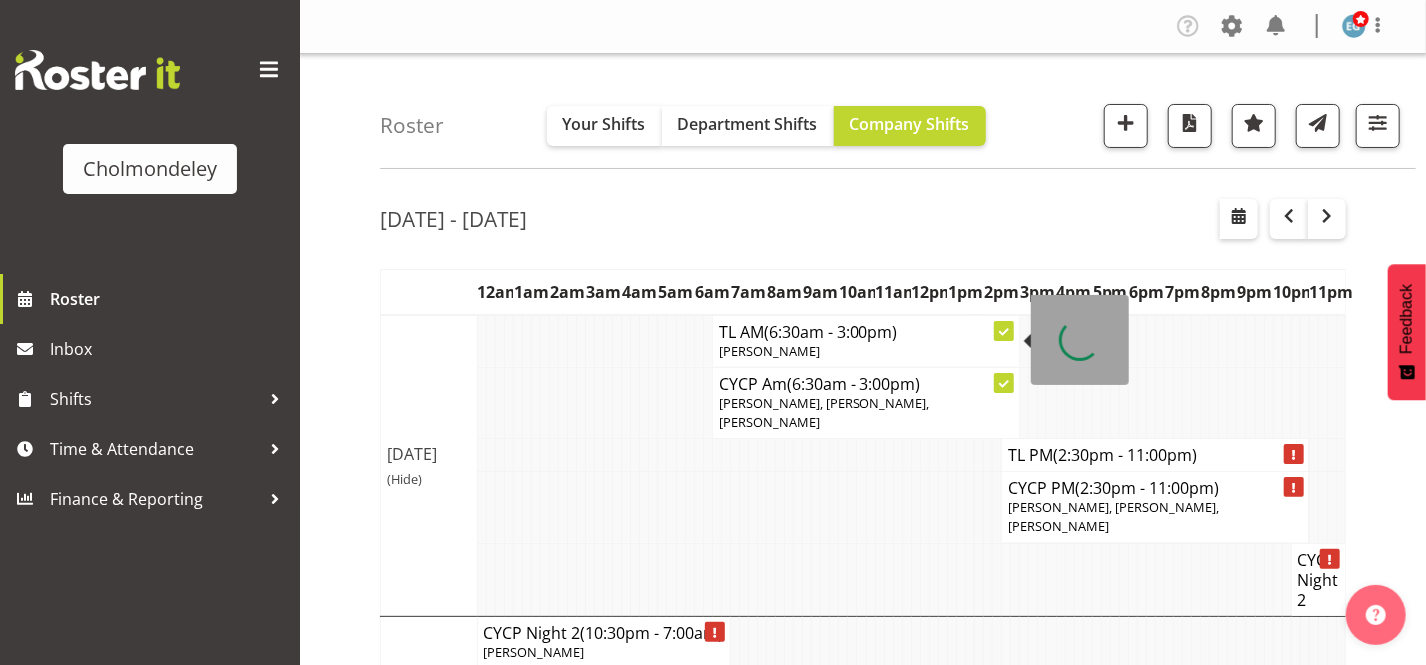 scroll, scrollTop: 90, scrollLeft: 0, axis: vertical 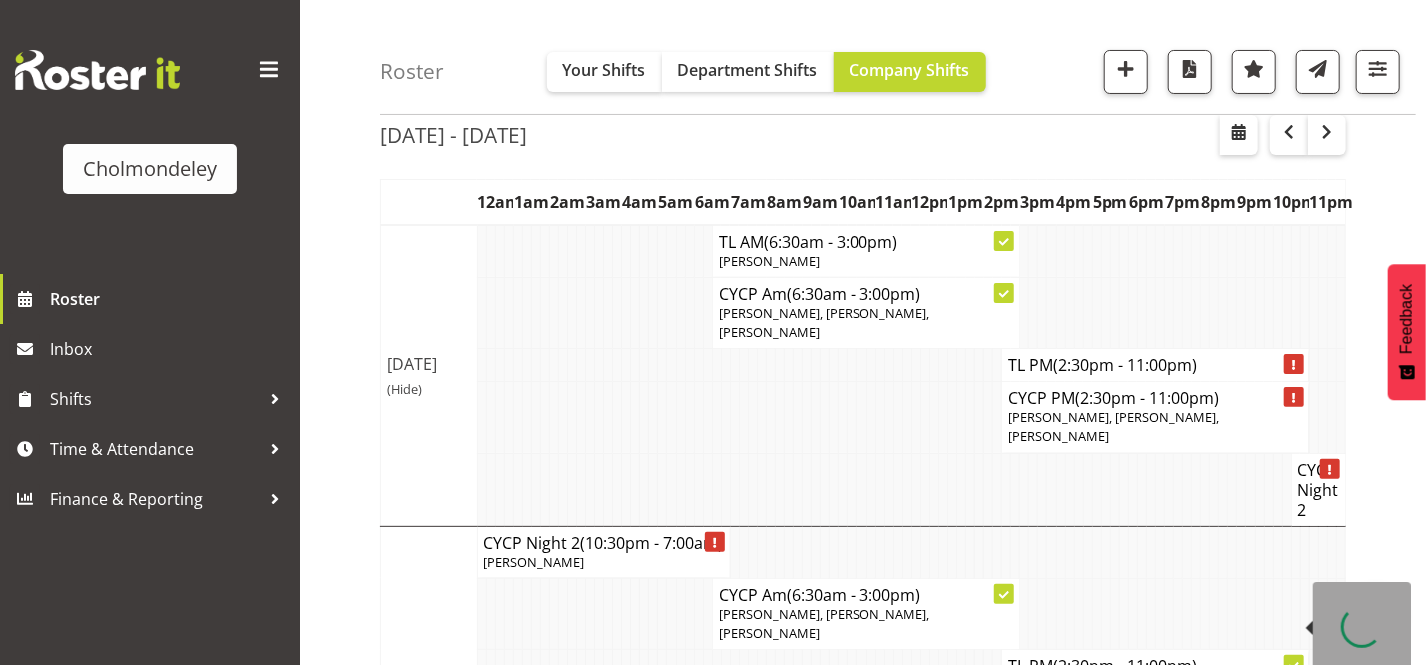 click on "Jul 21st - 27th, 2025           July 21 - 27, 2025 Today Day Week Fortnight Month calendar Month Agenda Time Scale Jul 21, Monday Jul 22, Tuesday Jul 23, Wednesday Jul 24, Thursday Jul 25, Friday Jul 26, Saturday Jul 27, Sunday
This roster is not published yet, please come back later to view your shifts.
Generating Roster   Please wait while we generate the roster, this should take no more than 30
seconds.
12am
1am
2am
3am
4am
5am
6am
7am
8am
9am
10am
(Hide)" at bounding box center (903, 1226) 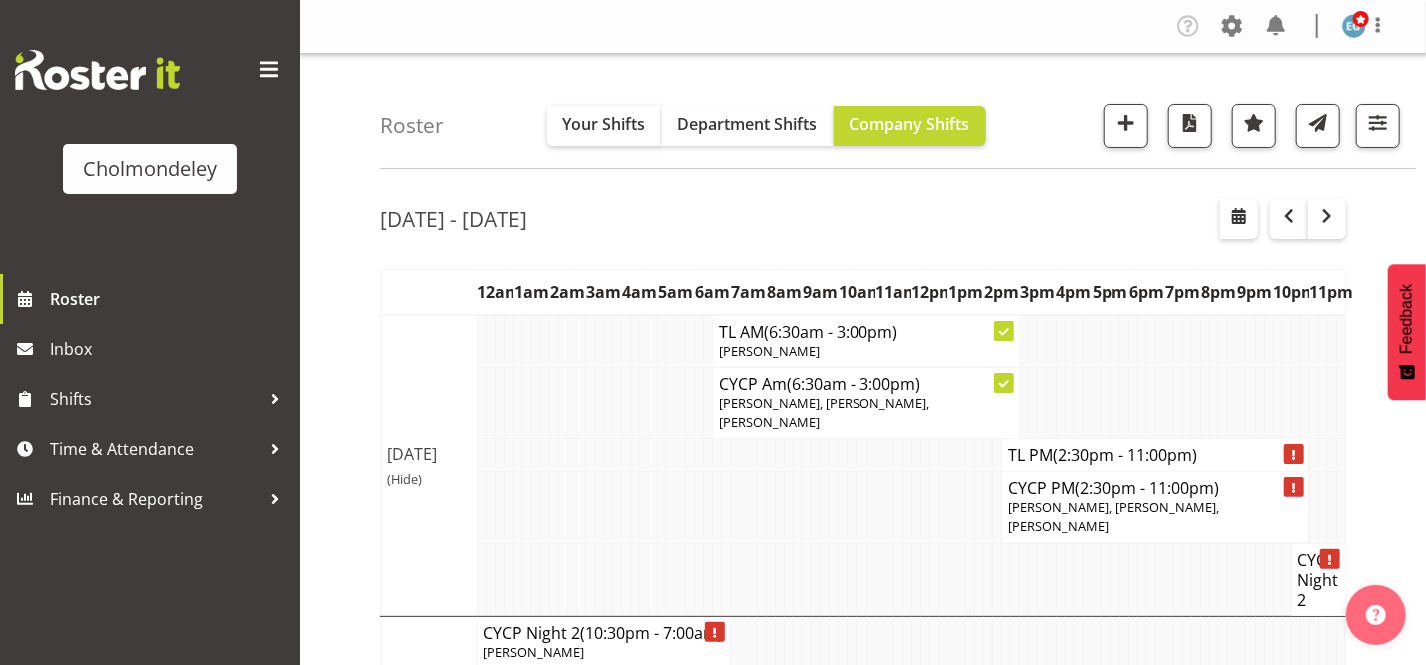 scroll, scrollTop: 181, scrollLeft: 0, axis: vertical 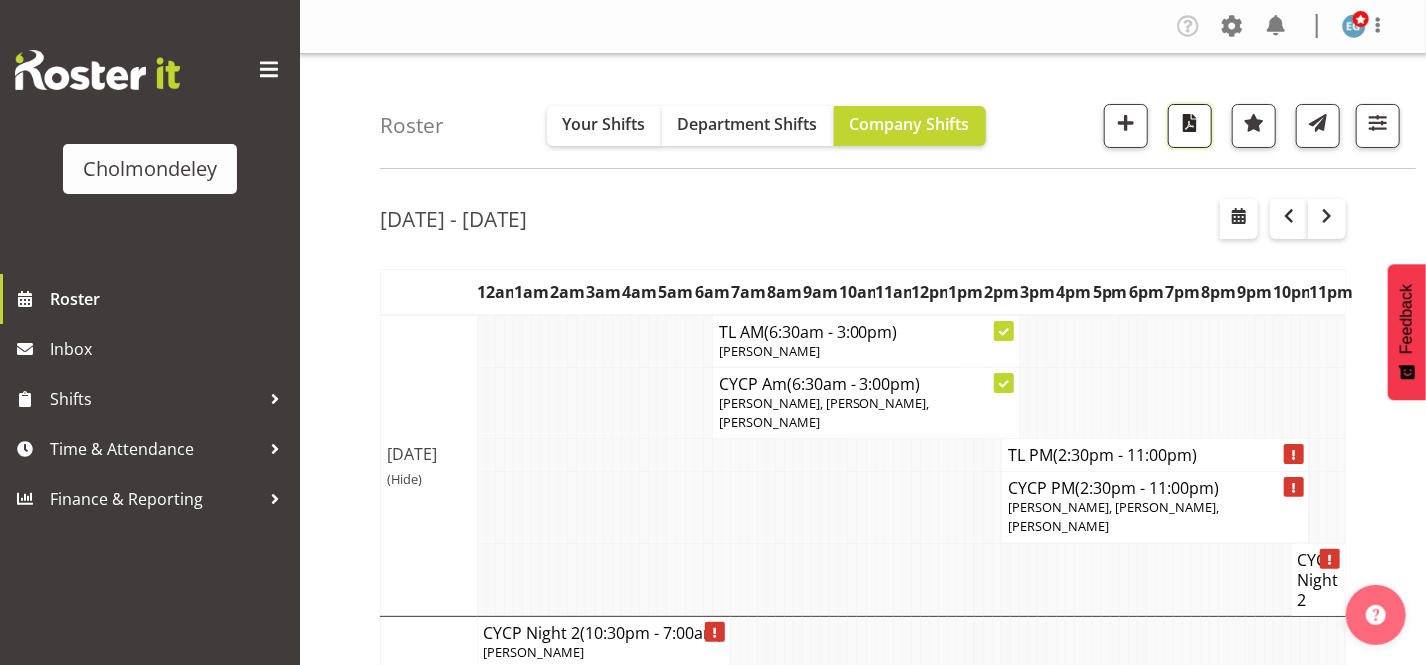 click at bounding box center (1190, 123) 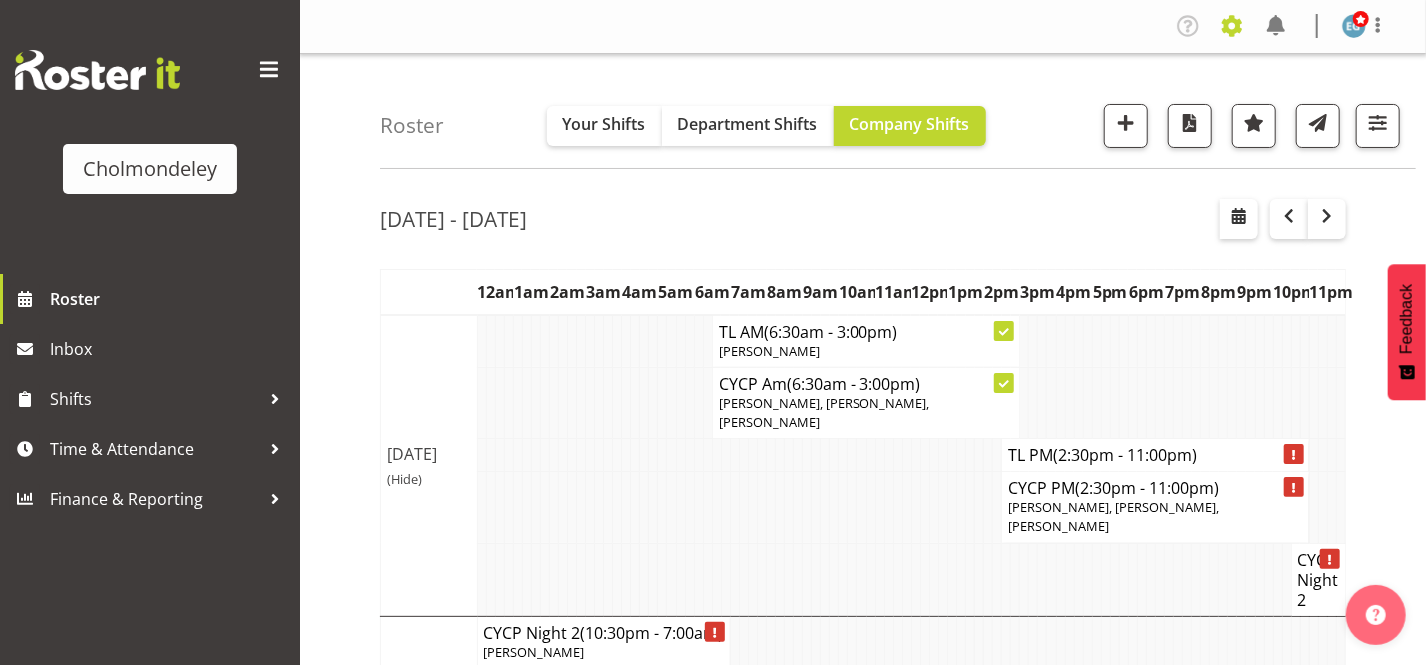 click at bounding box center (1232, 26) 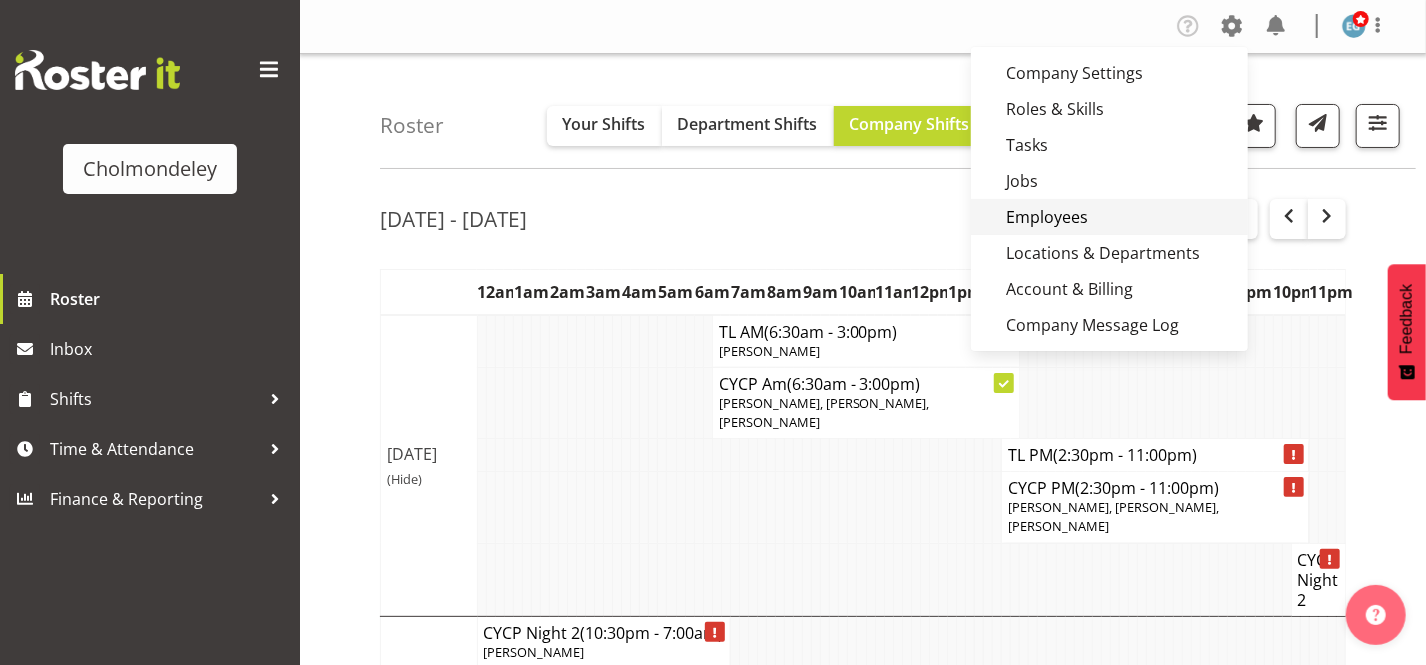 click on "Employees" at bounding box center [1109, 217] 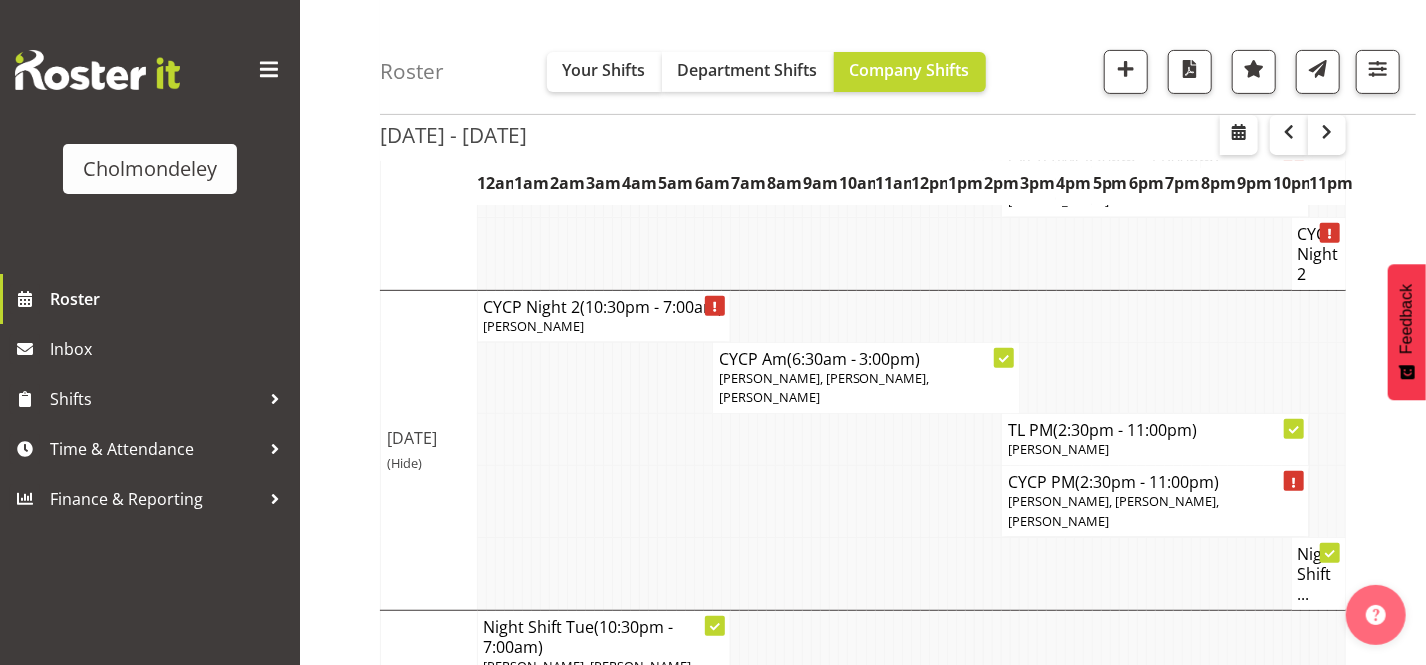 scroll, scrollTop: 329, scrollLeft: 0, axis: vertical 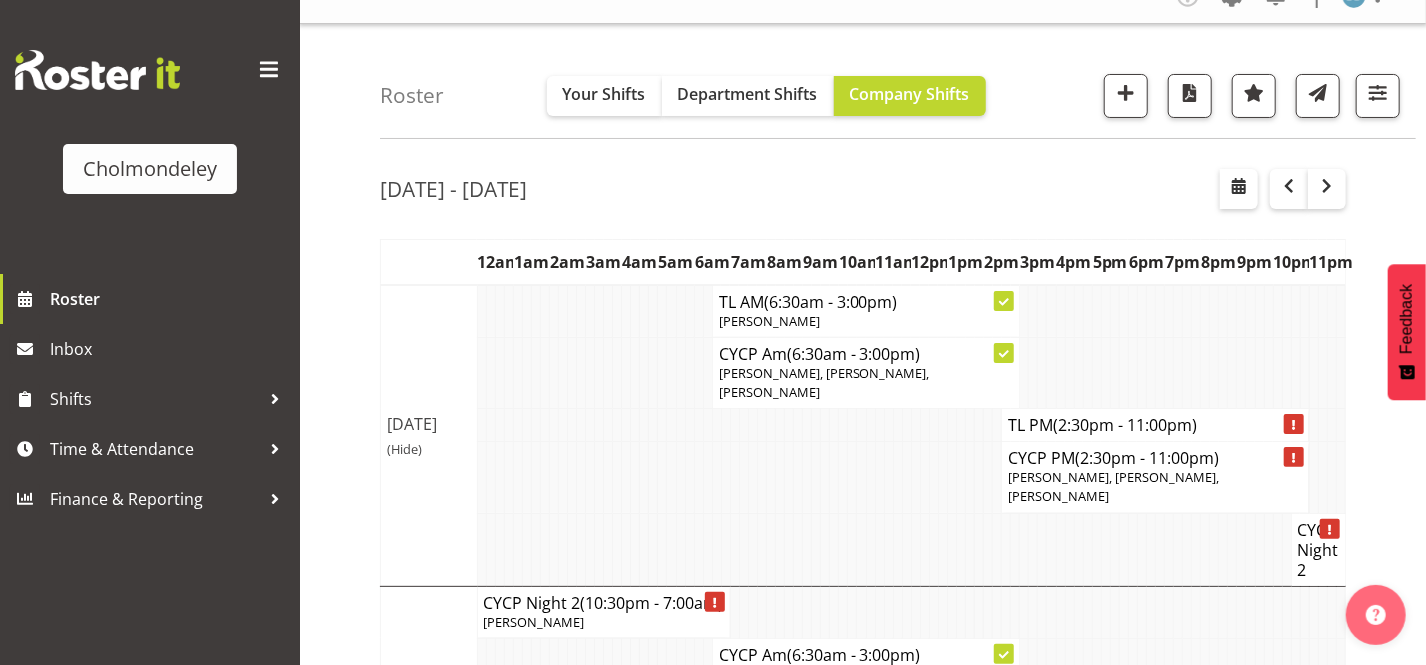 click on "Jul 21st - 27th, 2025           July 21 - 27, 2025 Today Day Week Fortnight Month calendar Month Agenda Time Scale Jul 21, Monday Jul 22, Tuesday Jul 23, Wednesday Jul 24, Thursday Jul 25, Friday Jul 26, Saturday Jul 27, Sunday
This roster is not published yet, please come back later to view your shifts.
Generating Roster   Please wait while we generate the roster, this should take no more than 30
seconds.
12am
1am
2am
3am
4am
5am
6am
7am
8am
9am
10am
(Hide)" at bounding box center [903, 1286] 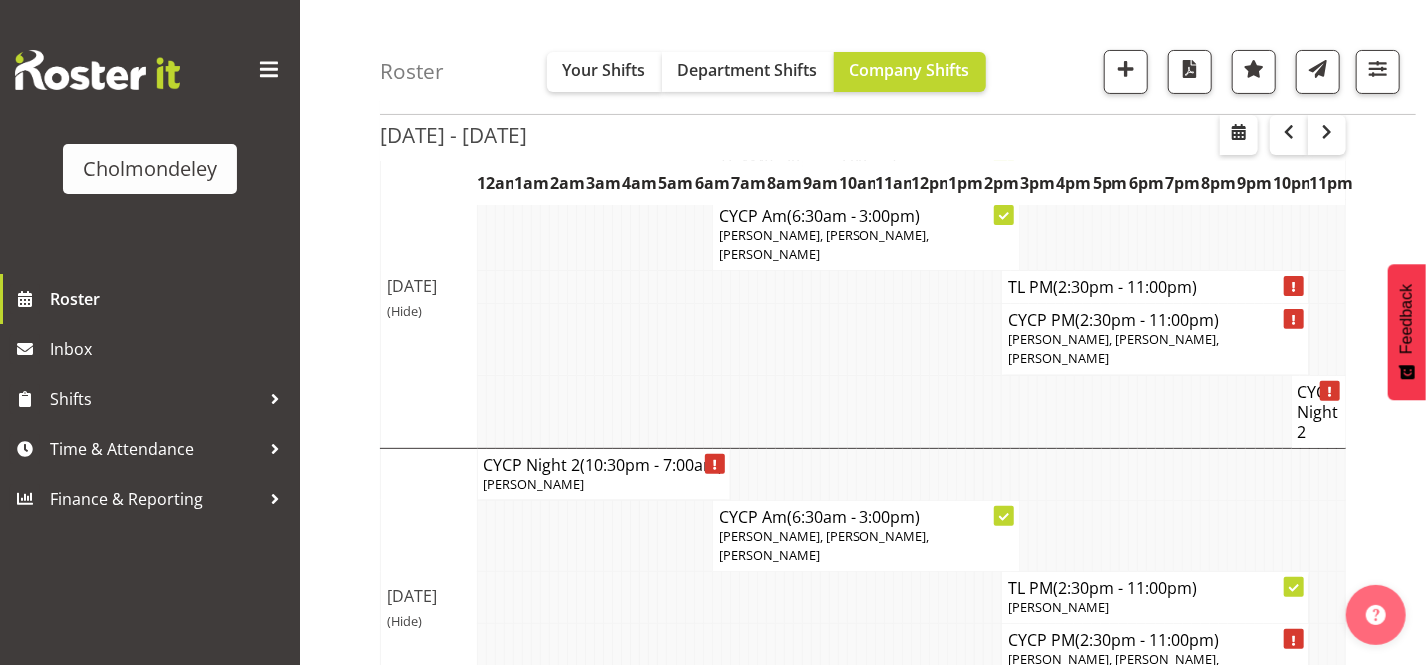 scroll, scrollTop: 171, scrollLeft: 0, axis: vertical 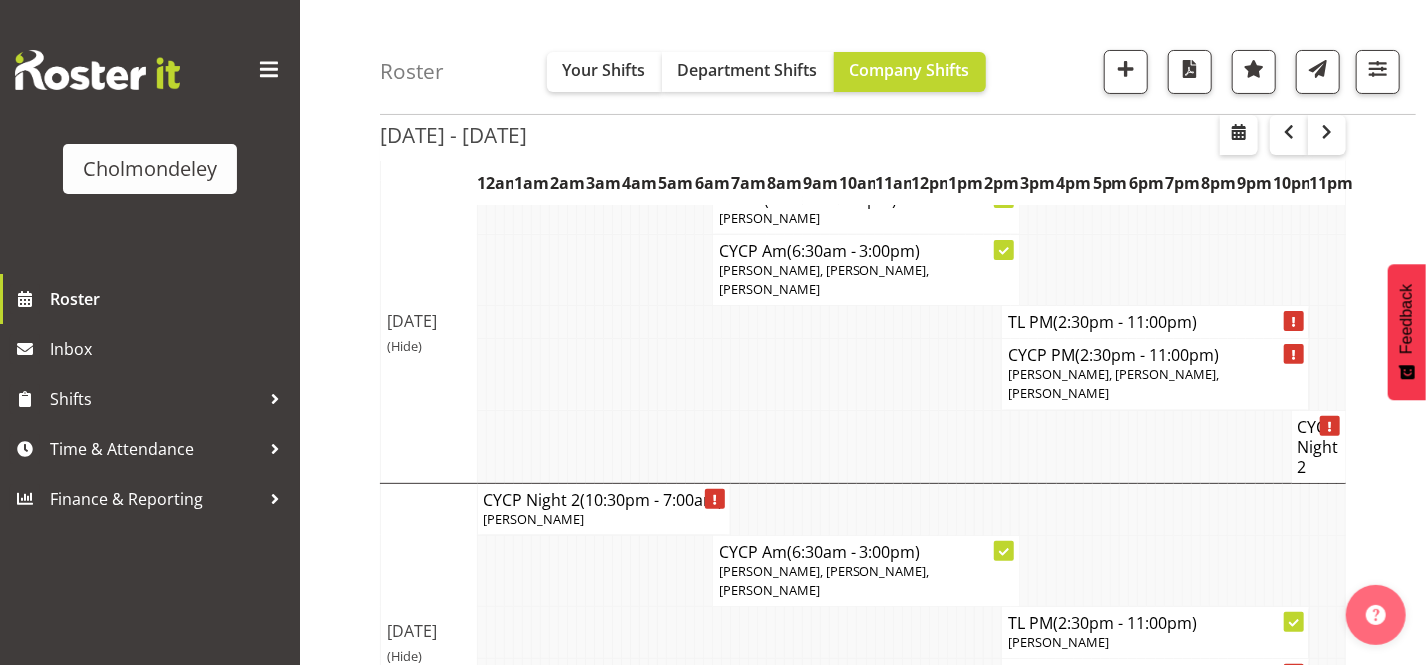 click on "Jul 21st - 27th, 2025           July 21 - 27, 2025 Today Day Week Fortnight Month calendar Month Agenda Time Scale Jul 21, Monday Jul 22, Tuesday Jul 23, Wednesday Jul 24, Thursday Jul 25, Friday Jul 26, Saturday Jul 27, Sunday
This roster is not published yet, please come back later to view your shifts.
Generating Roster   Please wait while we generate the roster, this should take no more than 30
seconds.
12am
1am
2am
3am
4am
5am
6am
7am
8am
9am
10am
(Hide)" at bounding box center (903, 1183) 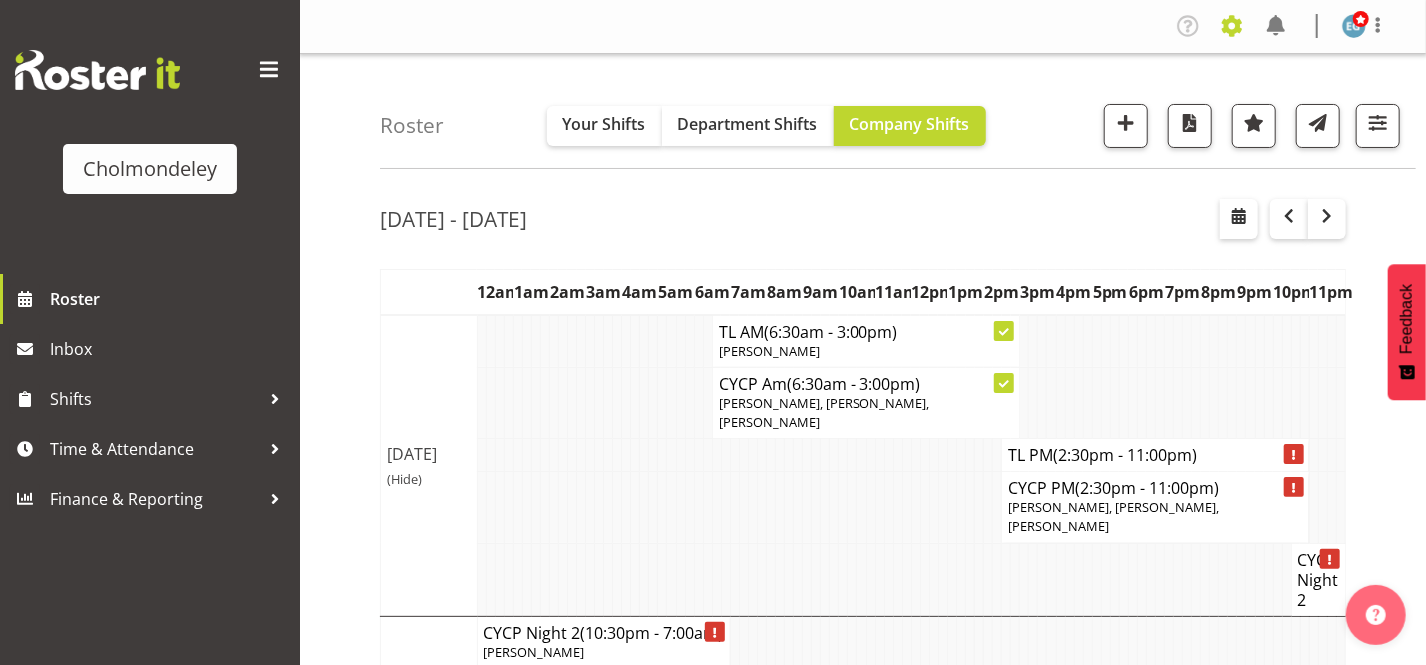 click at bounding box center [1232, 26] 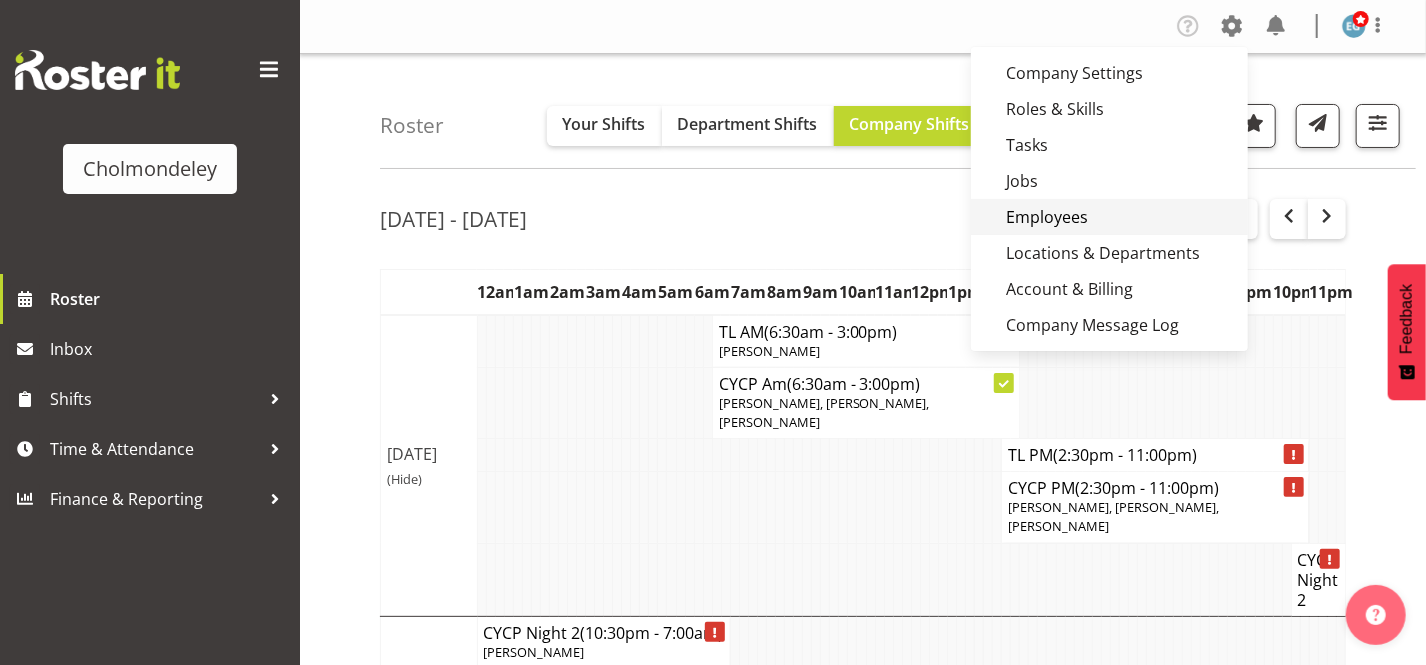 click on "Employees" at bounding box center (1109, 217) 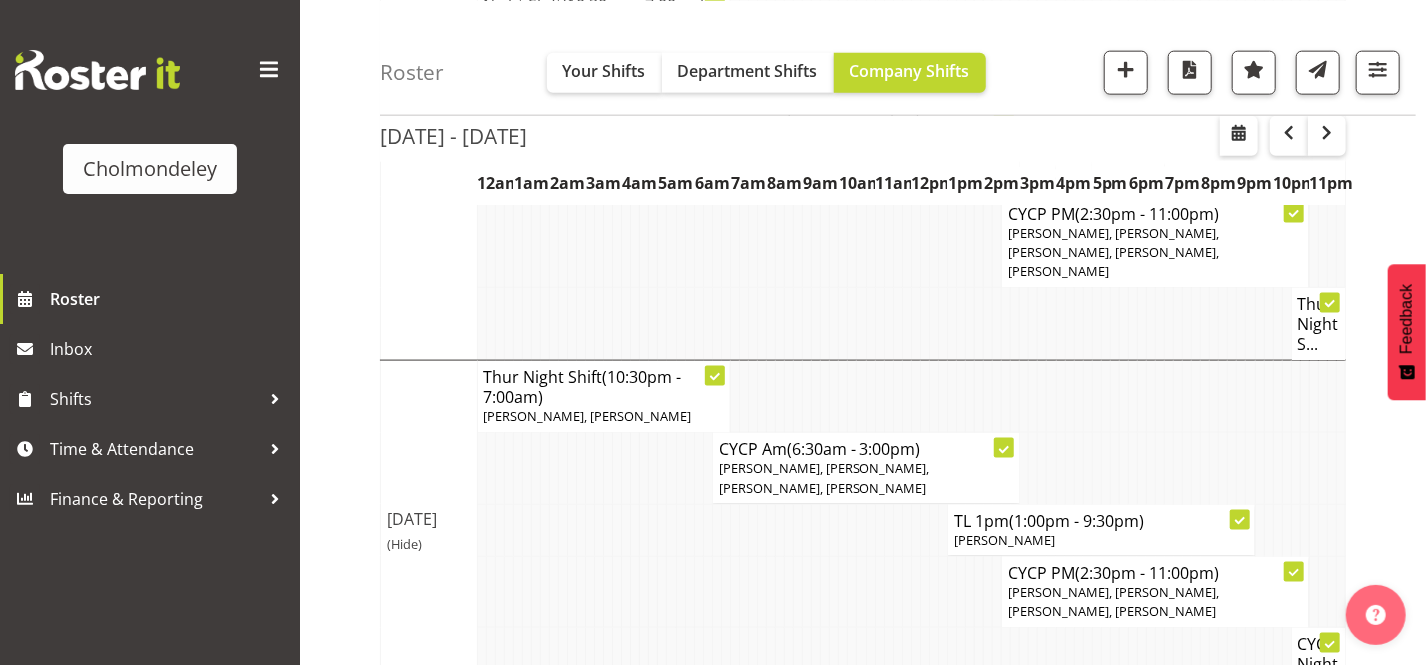 scroll, scrollTop: 1631, scrollLeft: 0, axis: vertical 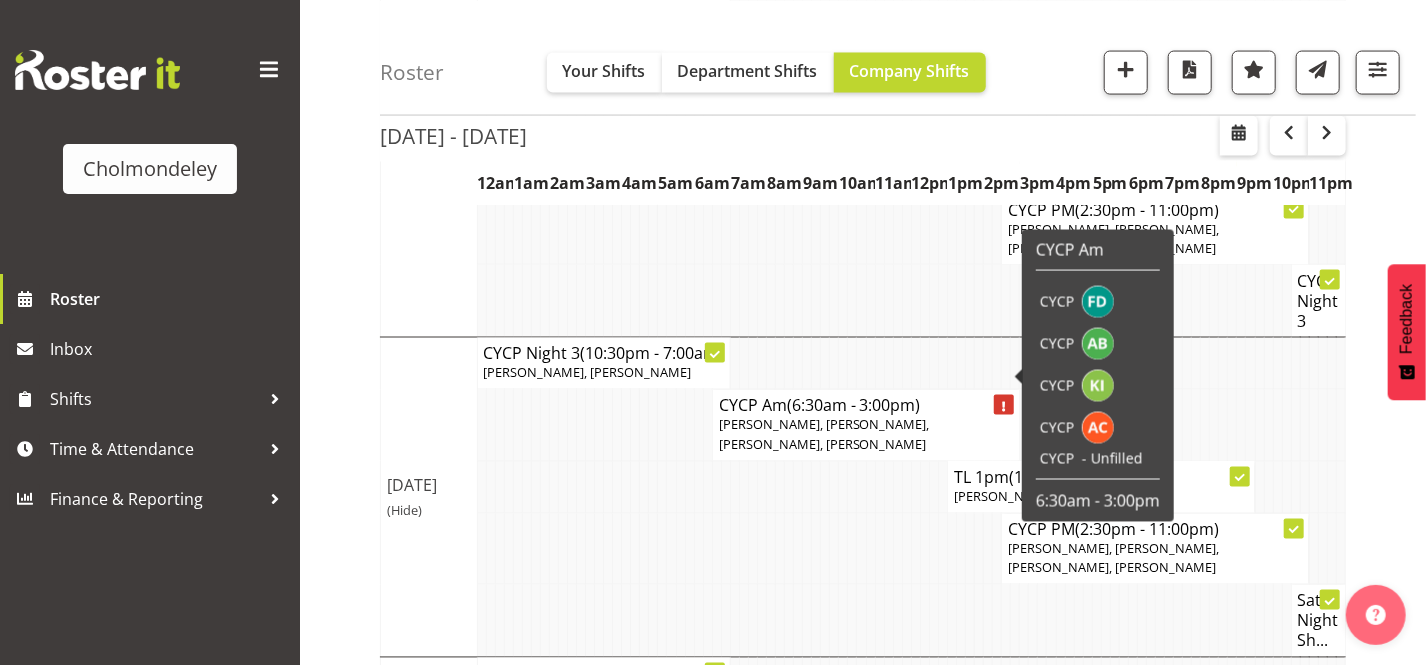 click at bounding box center [1004, 405] 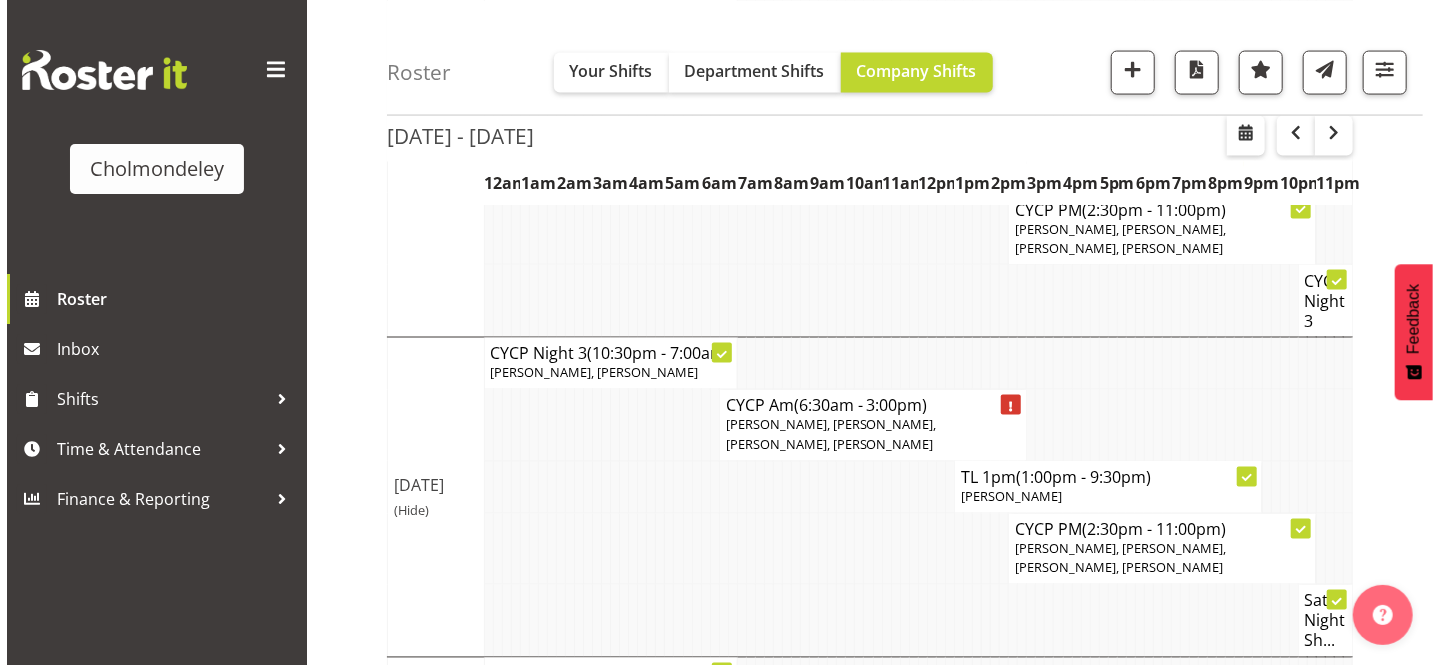 scroll, scrollTop: 1612, scrollLeft: 0, axis: vertical 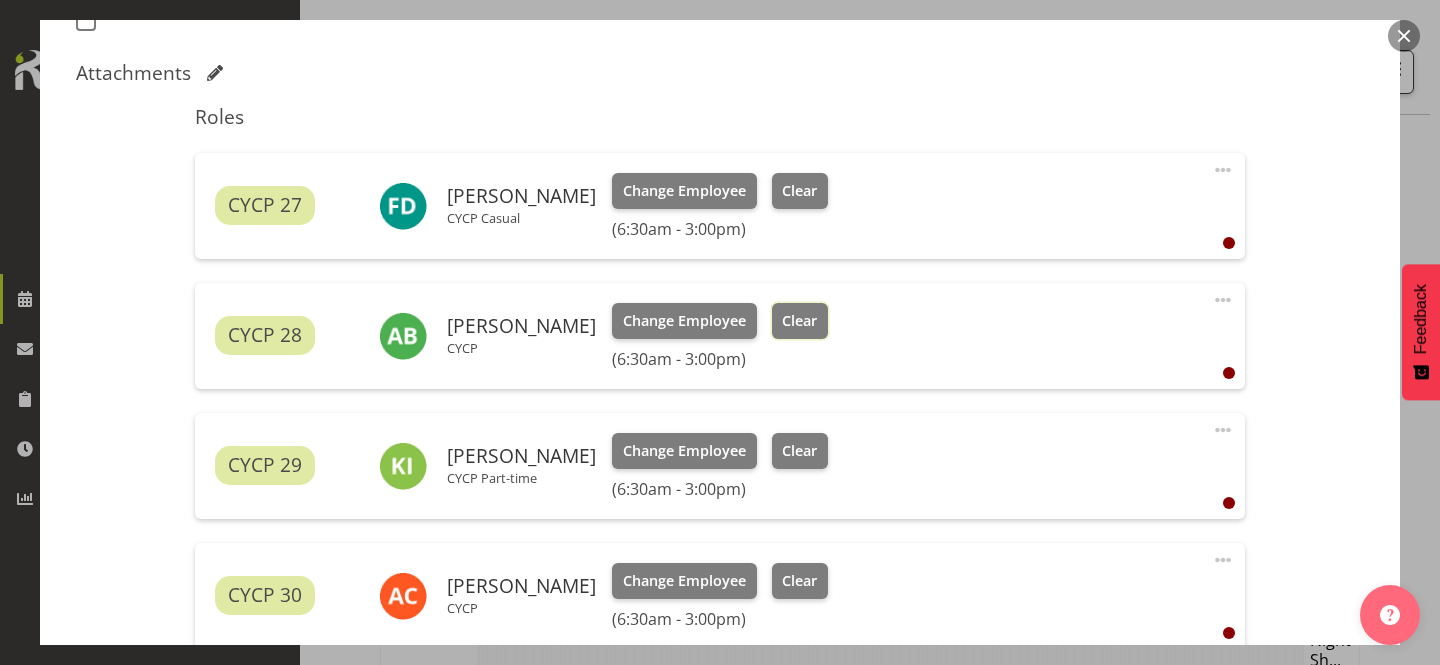 click on "Clear" at bounding box center [799, 321] 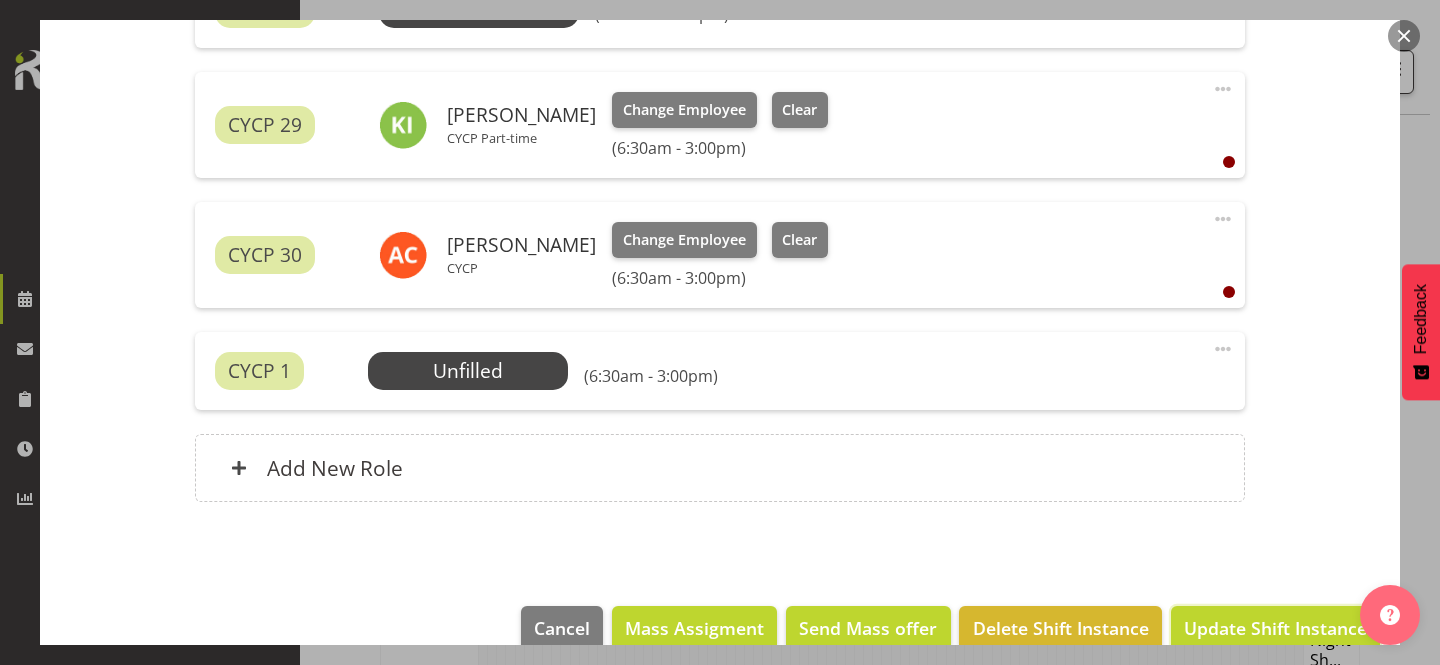 click on "Update Shift Instance" at bounding box center [1275, 628] 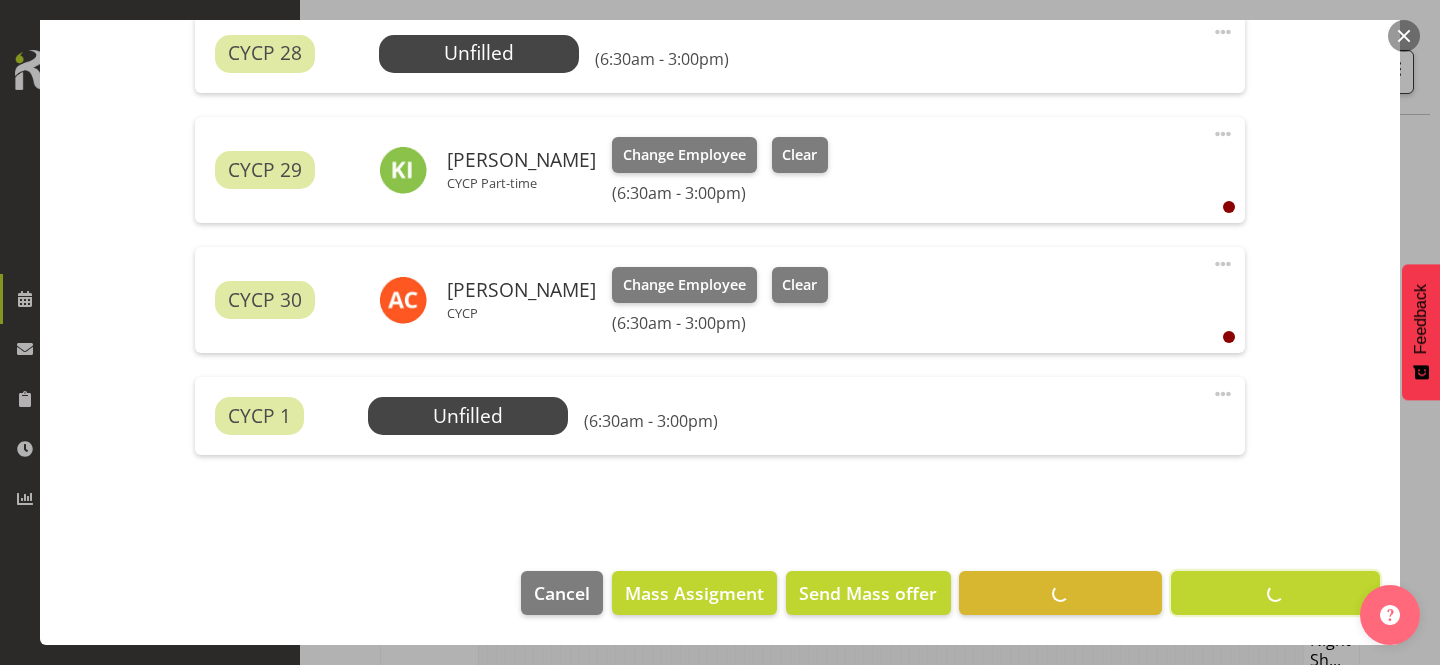 scroll, scrollTop: 862, scrollLeft: 0, axis: vertical 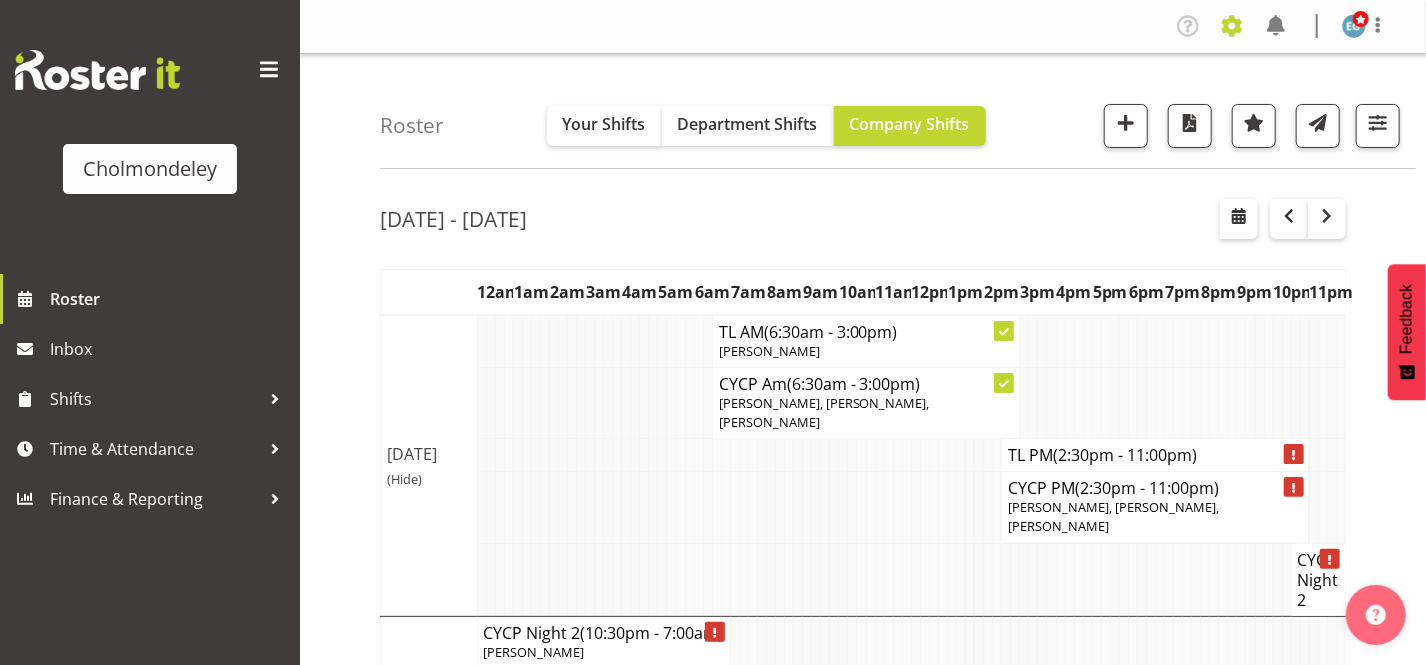 click at bounding box center (1232, 26) 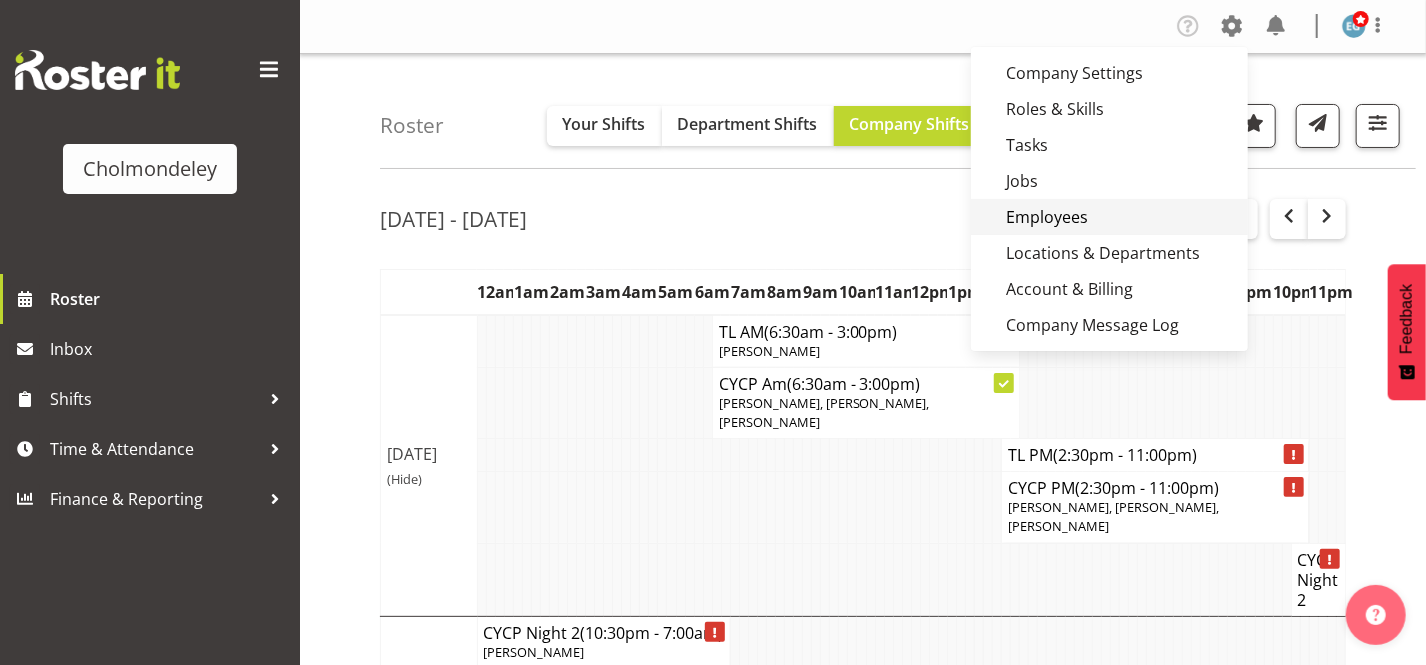 click on "Employees" at bounding box center (1109, 217) 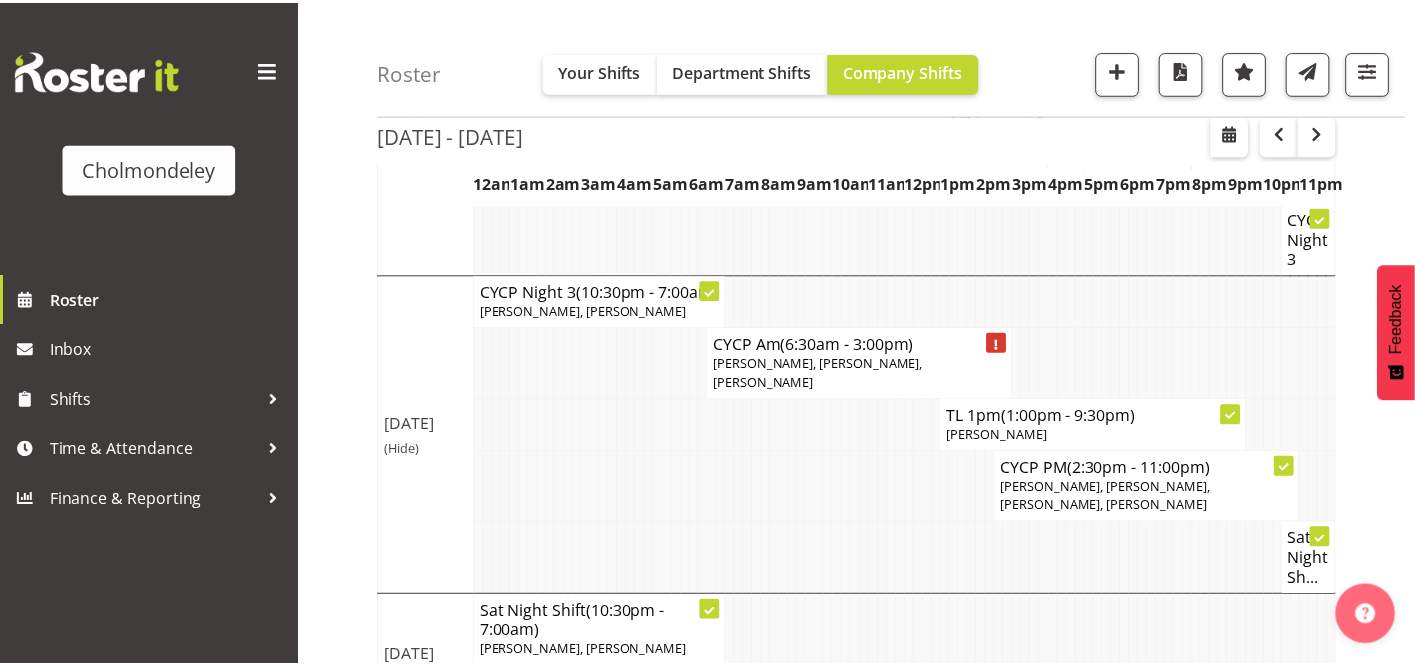 scroll, scrollTop: 1703, scrollLeft: 0, axis: vertical 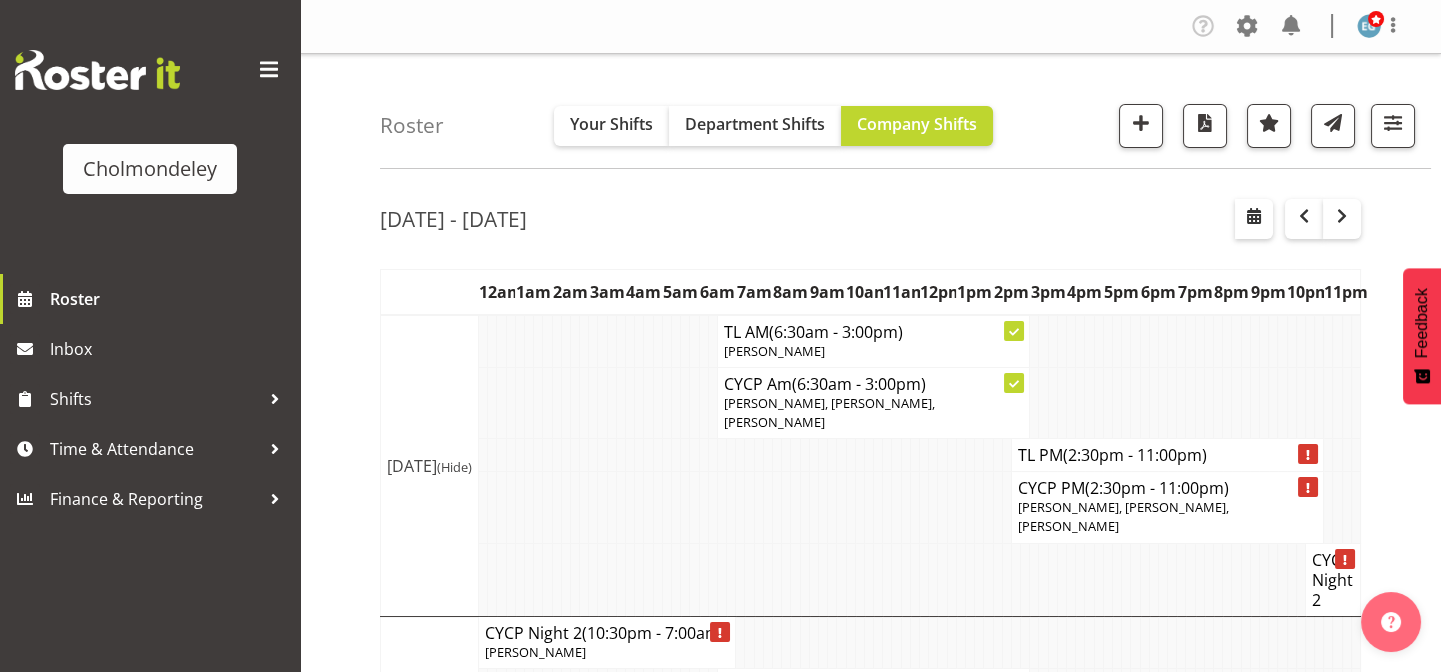 click on "Jul 21st - 27th, 2025" at bounding box center [870, 222] 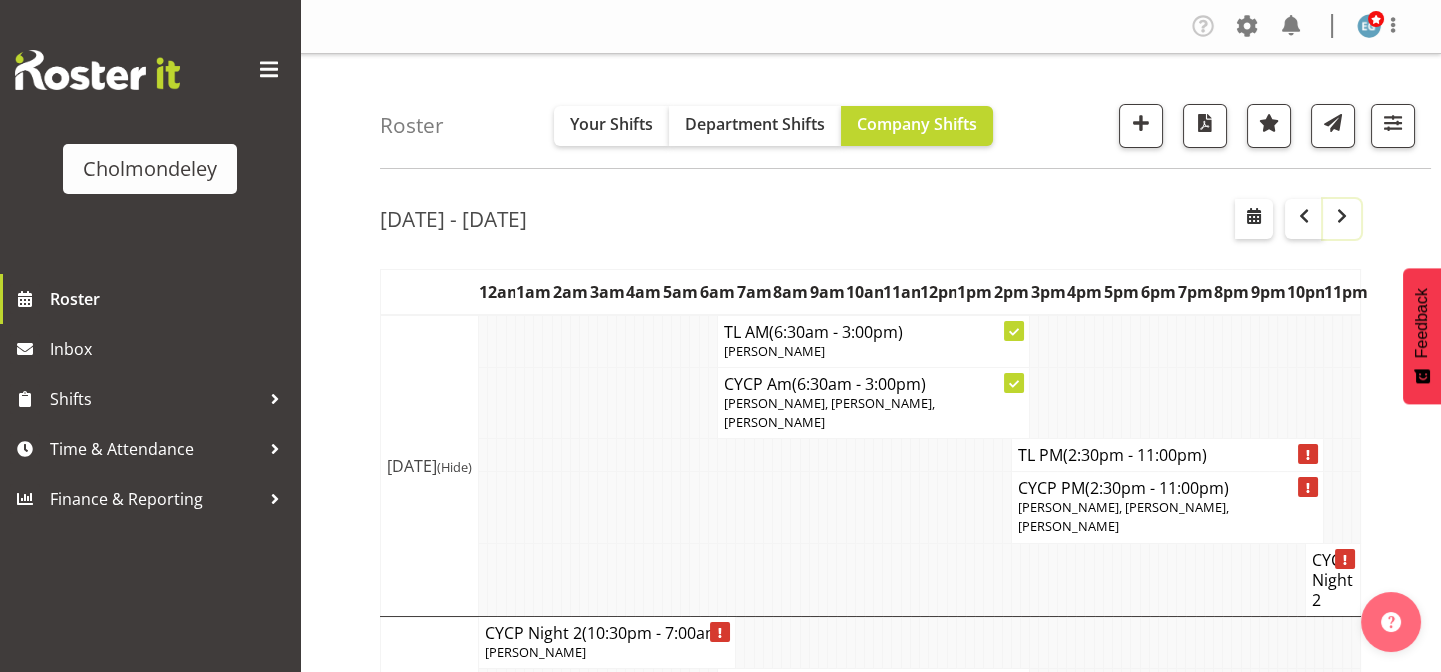click at bounding box center (1342, 216) 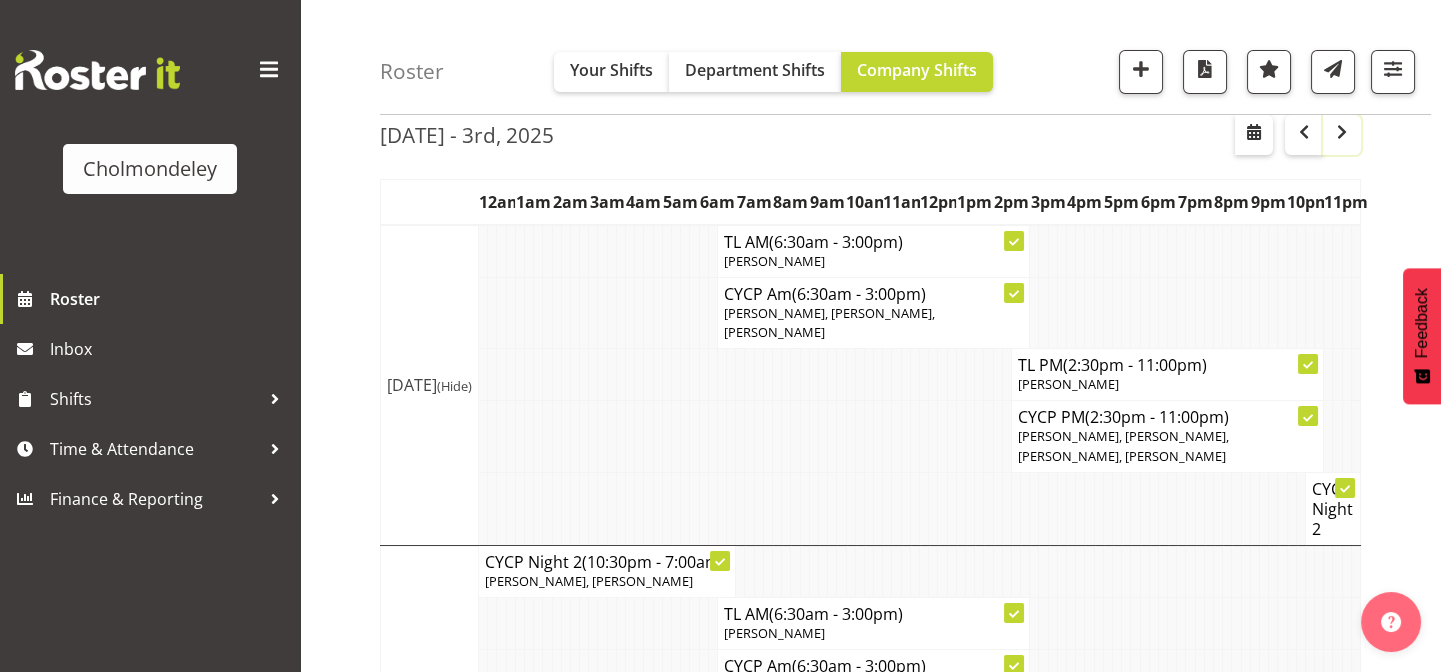 scroll, scrollTop: 181, scrollLeft: 0, axis: vertical 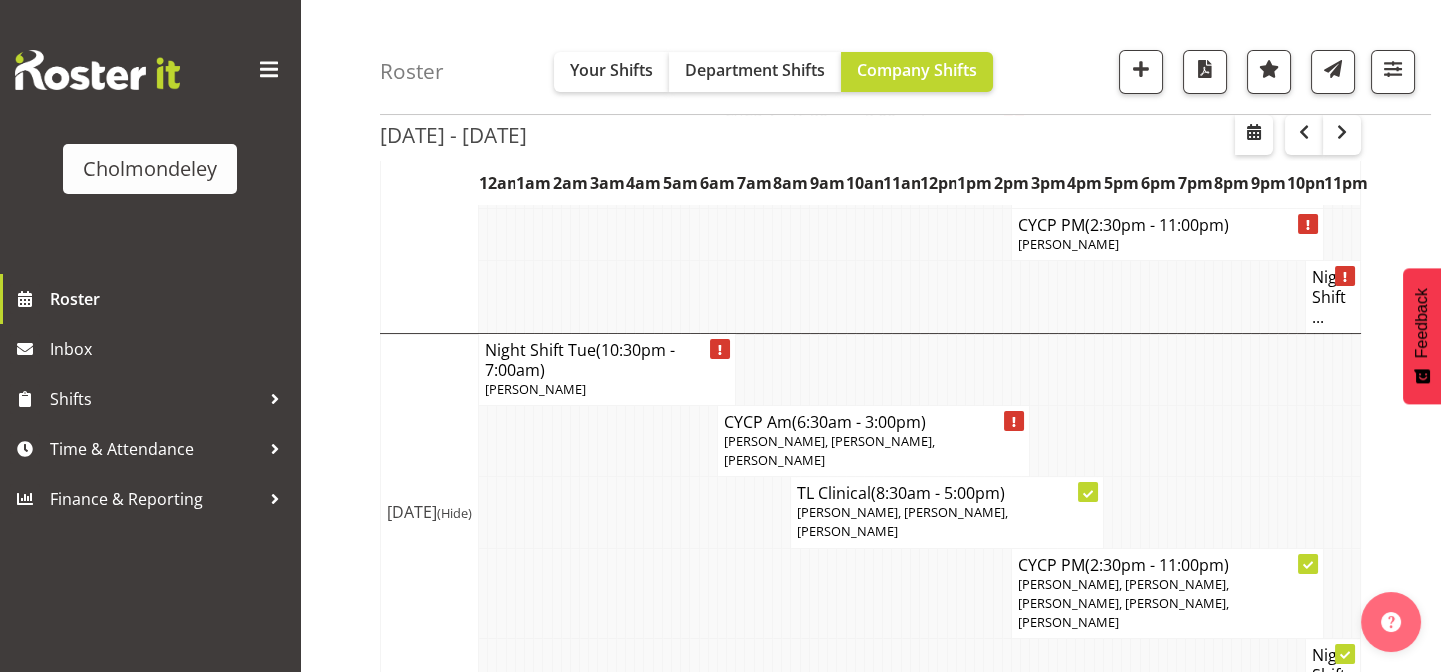 click on "Aug 4th - 10th, 2025           August 04 - 10, 2025 Today Day Week Fortnight Month calendar Month Agenda Time Scale Aug 4, Monday Aug 5, Tuesday Aug 6, Wednesday Aug 7, Thursday Aug 8, Friday Aug 9, Saturday Aug 10, Sunday
This roster is not published yet, please come back later to view your shifts.
Generating Roster   Please wait while we generate the roster, this should take no more than 30
seconds.
12am
1am
2am
3am
4am
5am
6am
7am
8am
9am
10am
(Hide)" at bounding box center (910, 744) 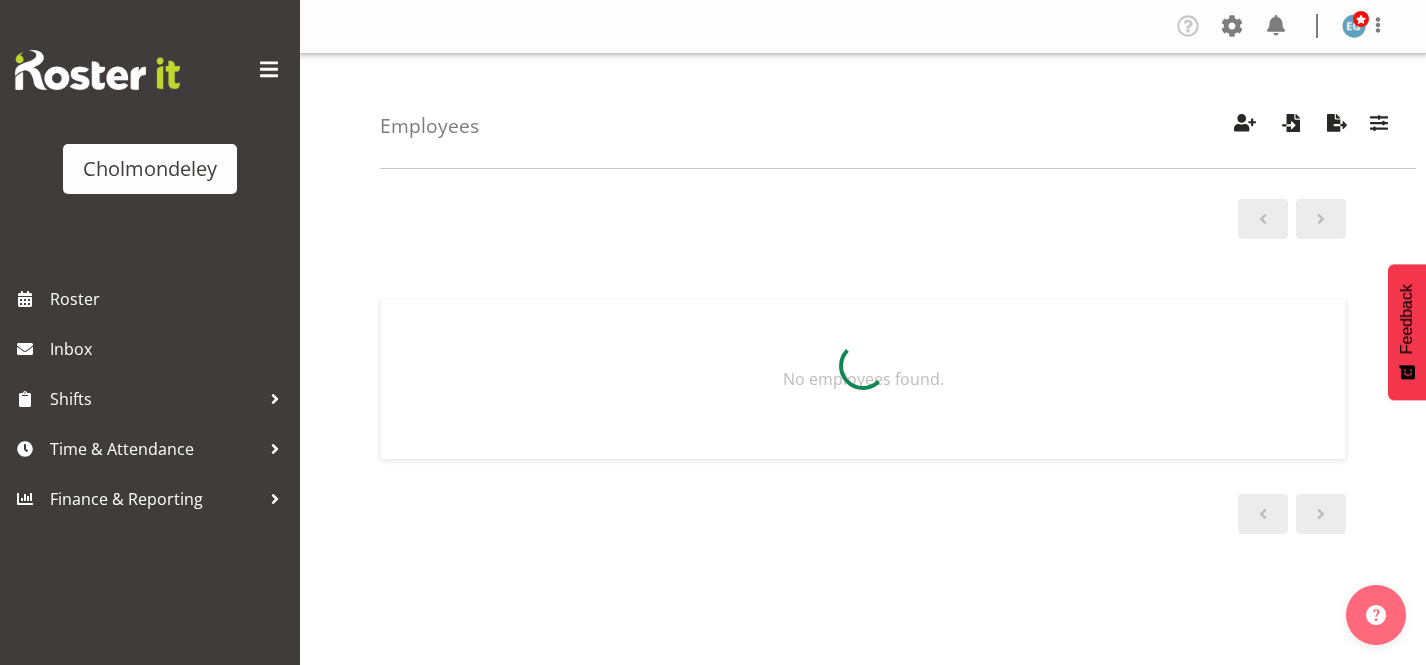 scroll, scrollTop: 0, scrollLeft: 0, axis: both 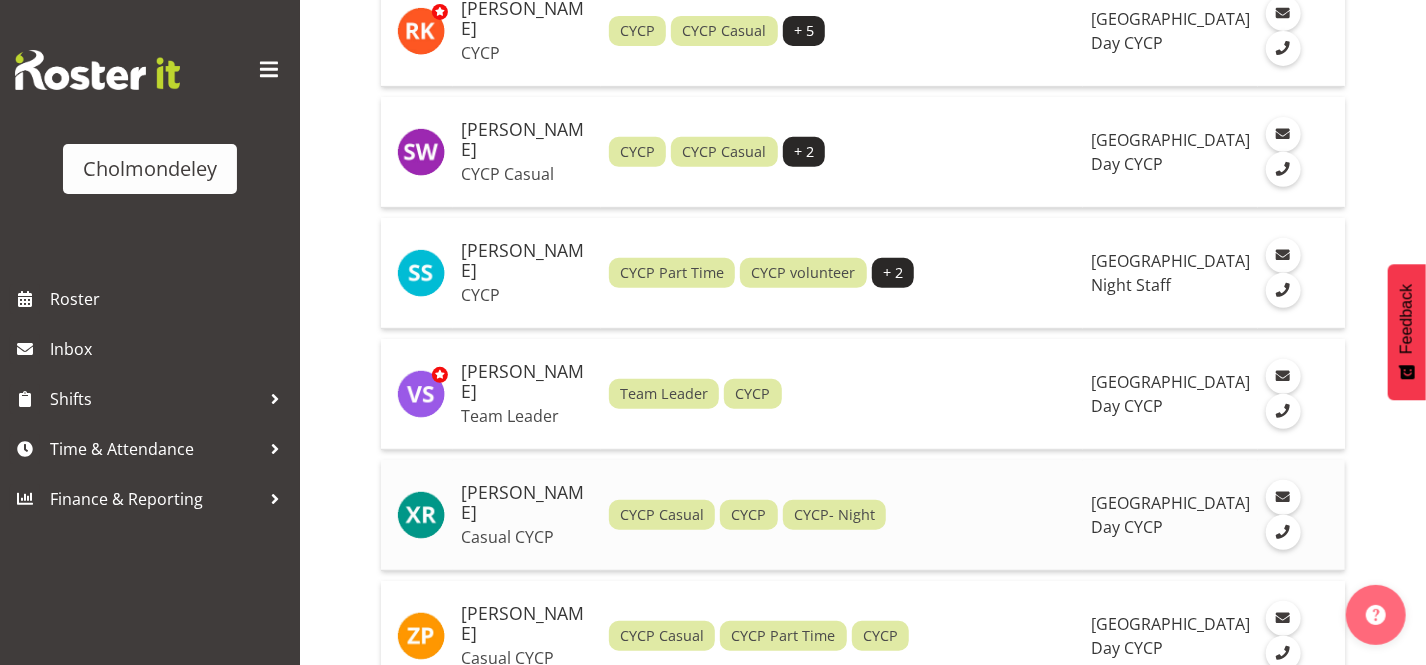 click on "[PERSON_NAME]" at bounding box center (527, 503) 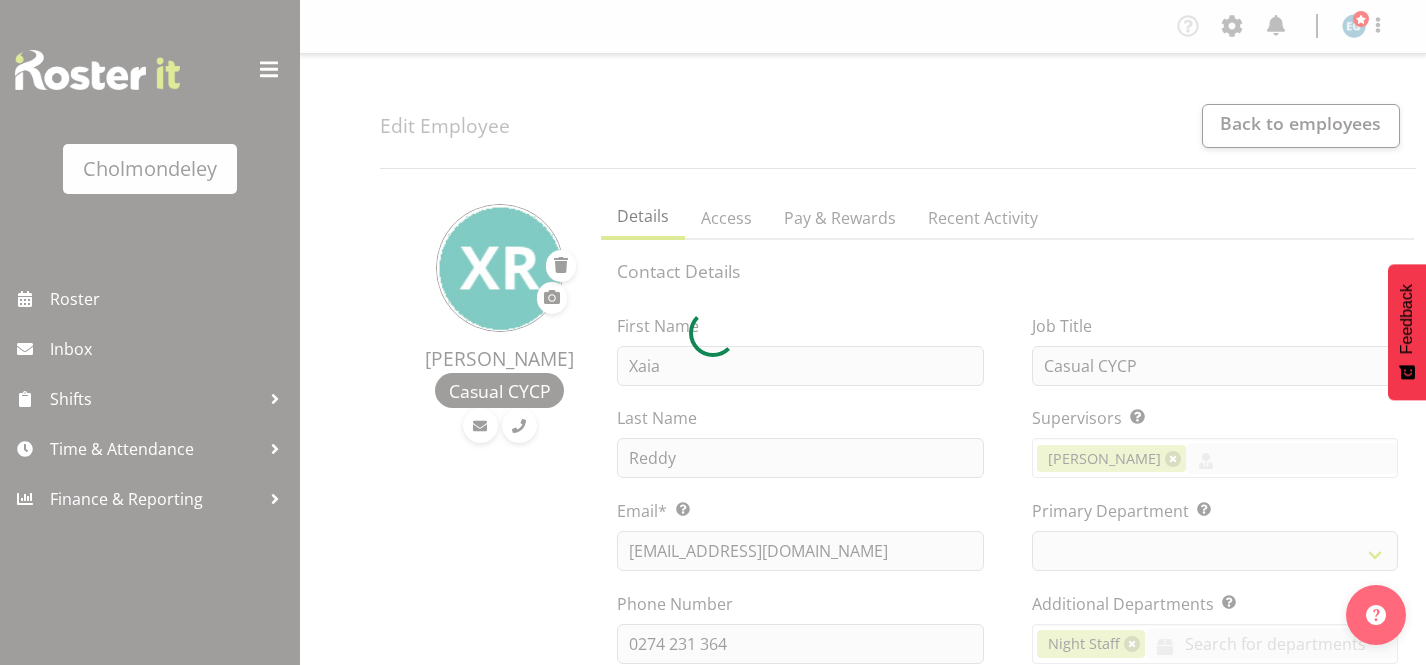 select on "shift" 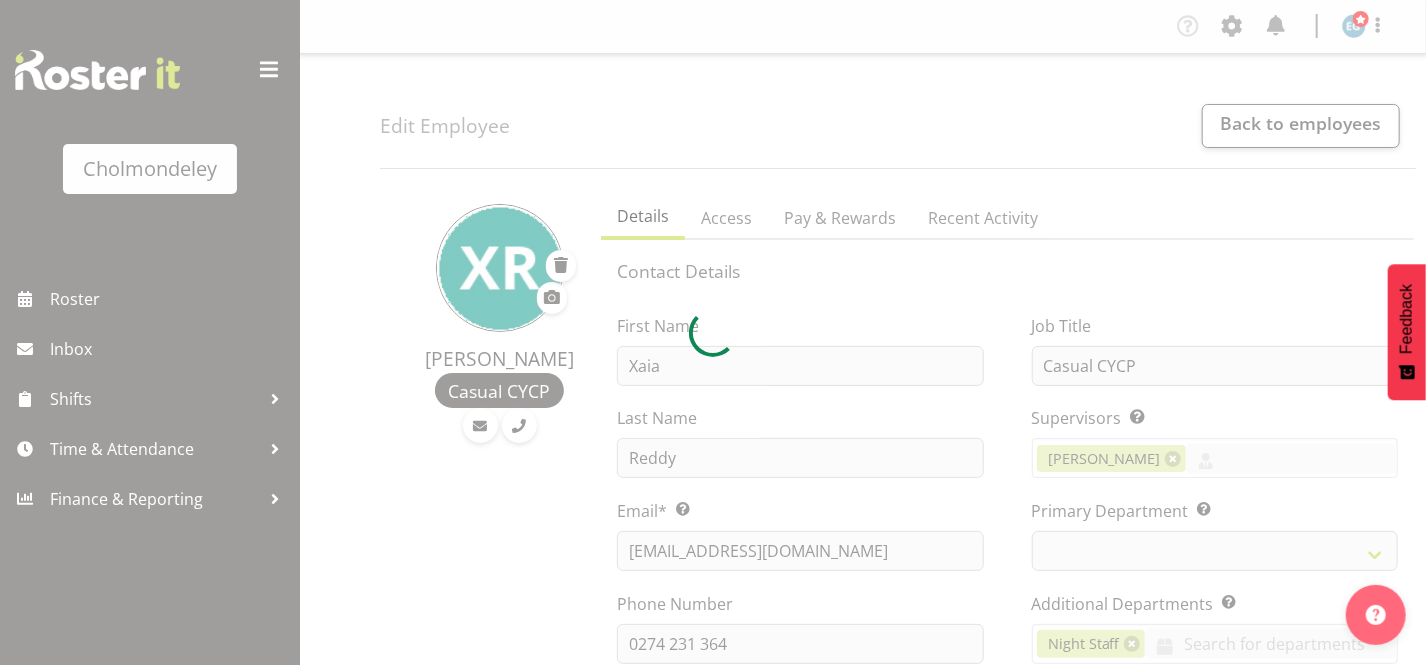 select 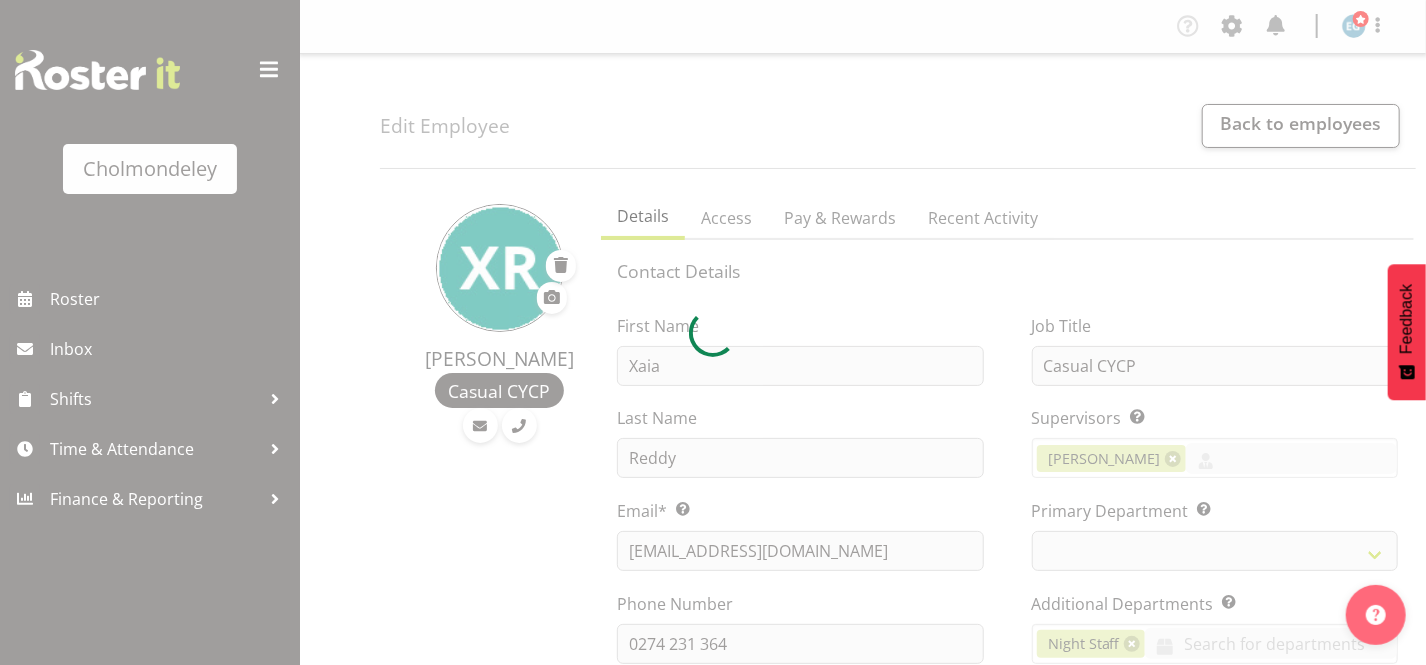 select on "80" 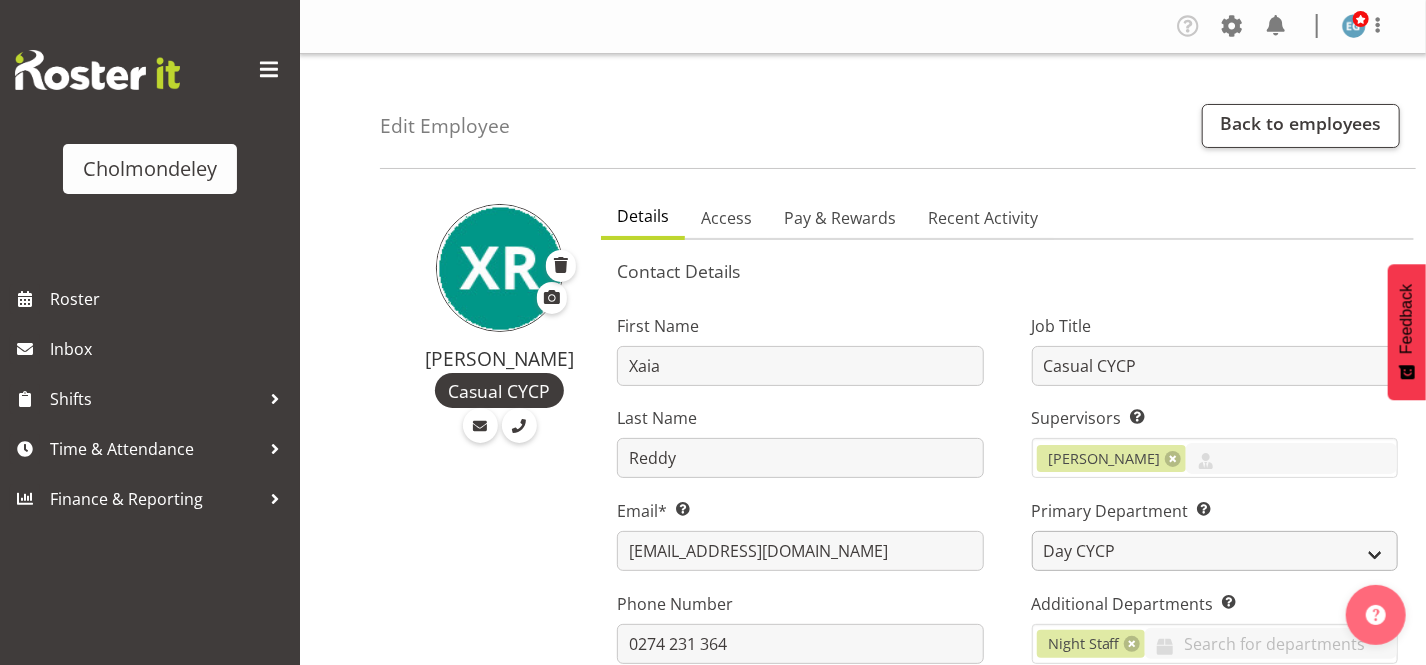 scroll, scrollTop: 181, scrollLeft: 0, axis: vertical 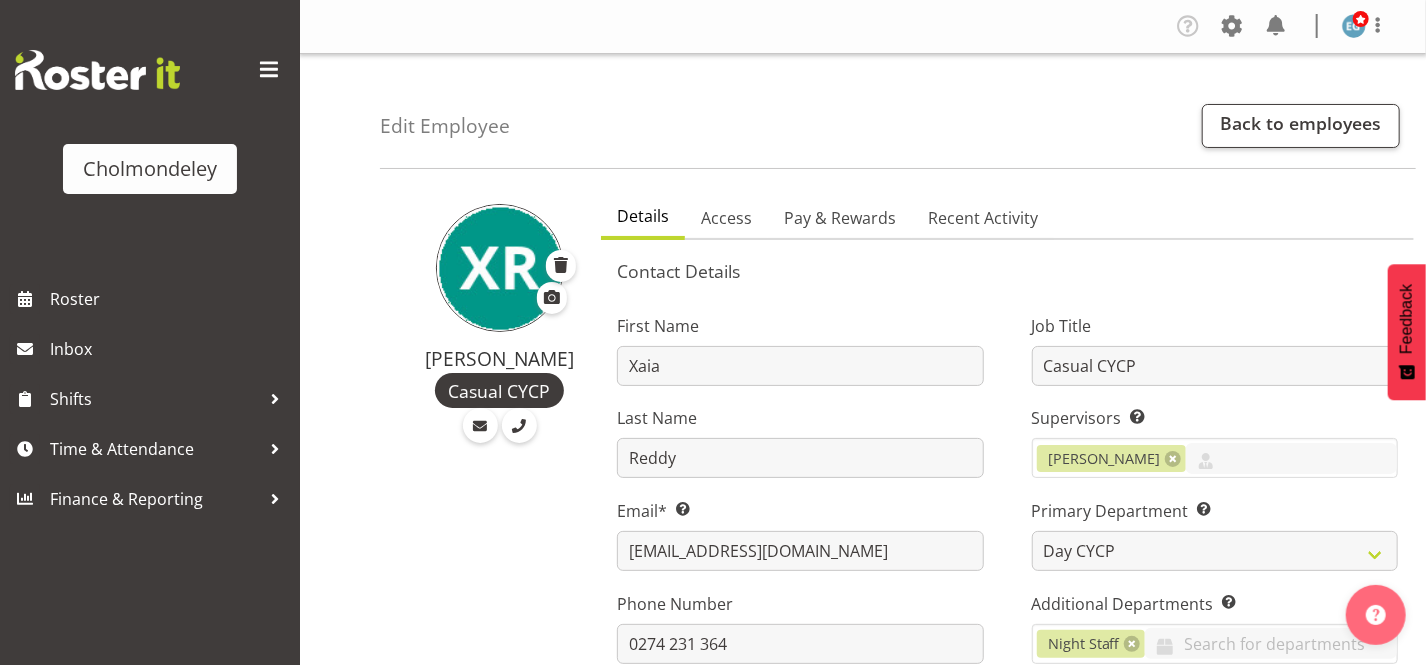 drag, startPoint x: 1004, startPoint y: 120, endPoint x: 1324, endPoint y: 124, distance: 320.025 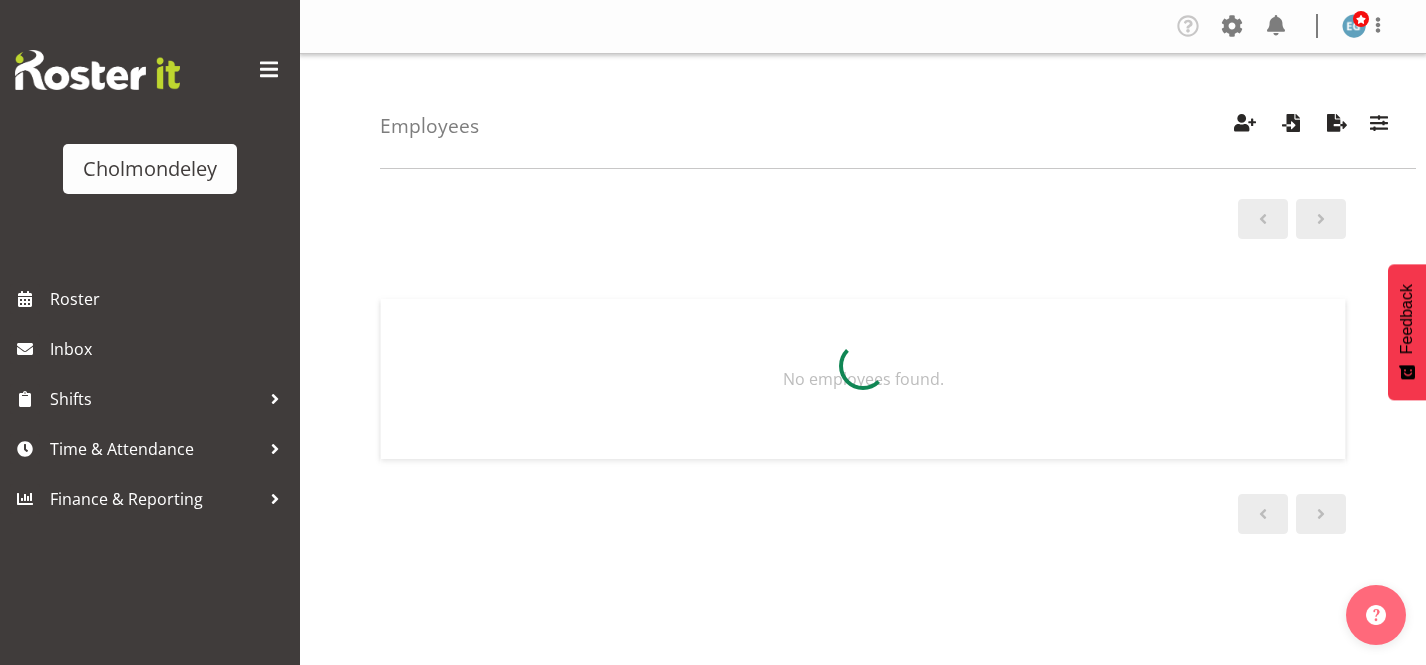 scroll, scrollTop: 0, scrollLeft: 0, axis: both 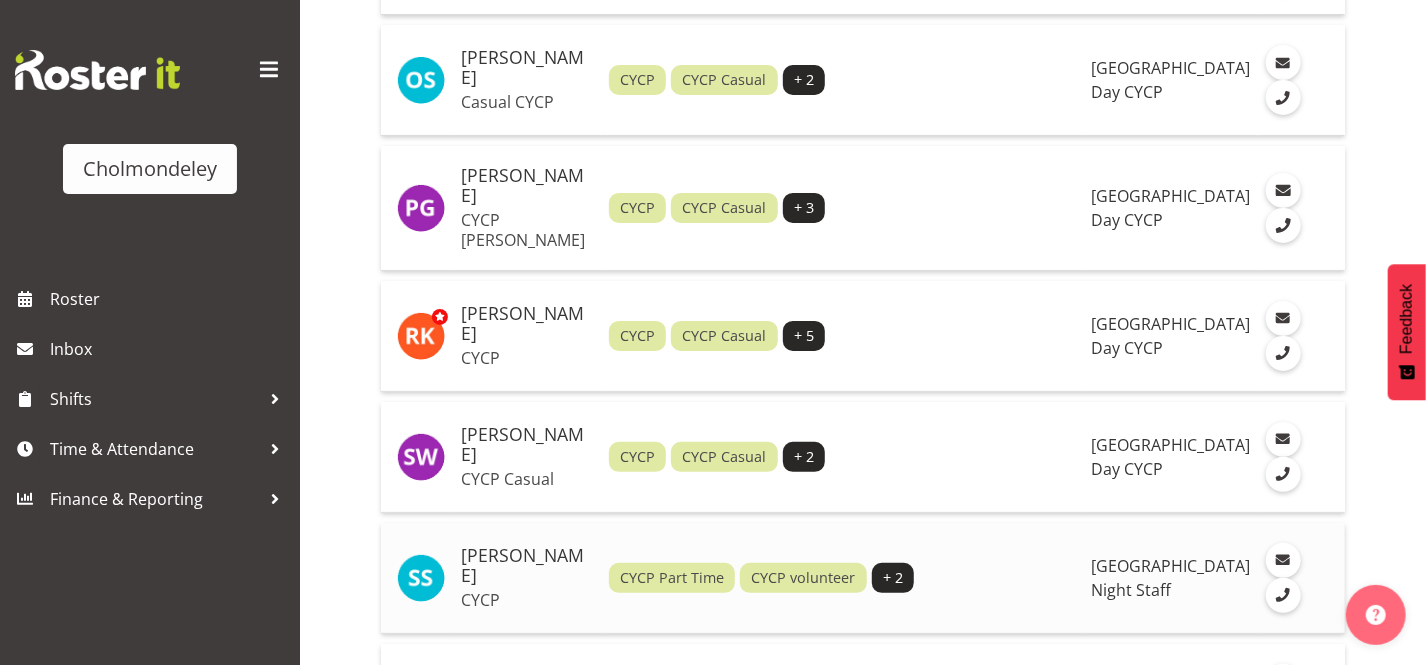 click on "[PERSON_NAME]" at bounding box center [527, 566] 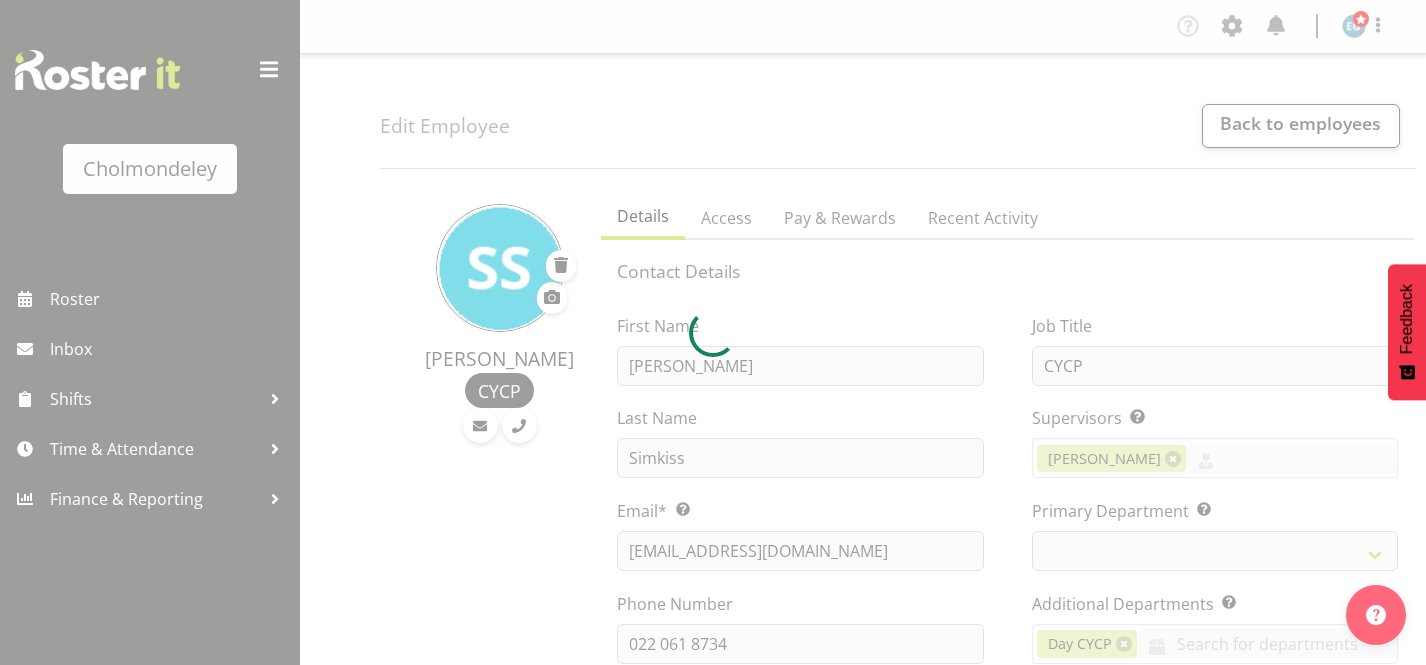 select on "shift" 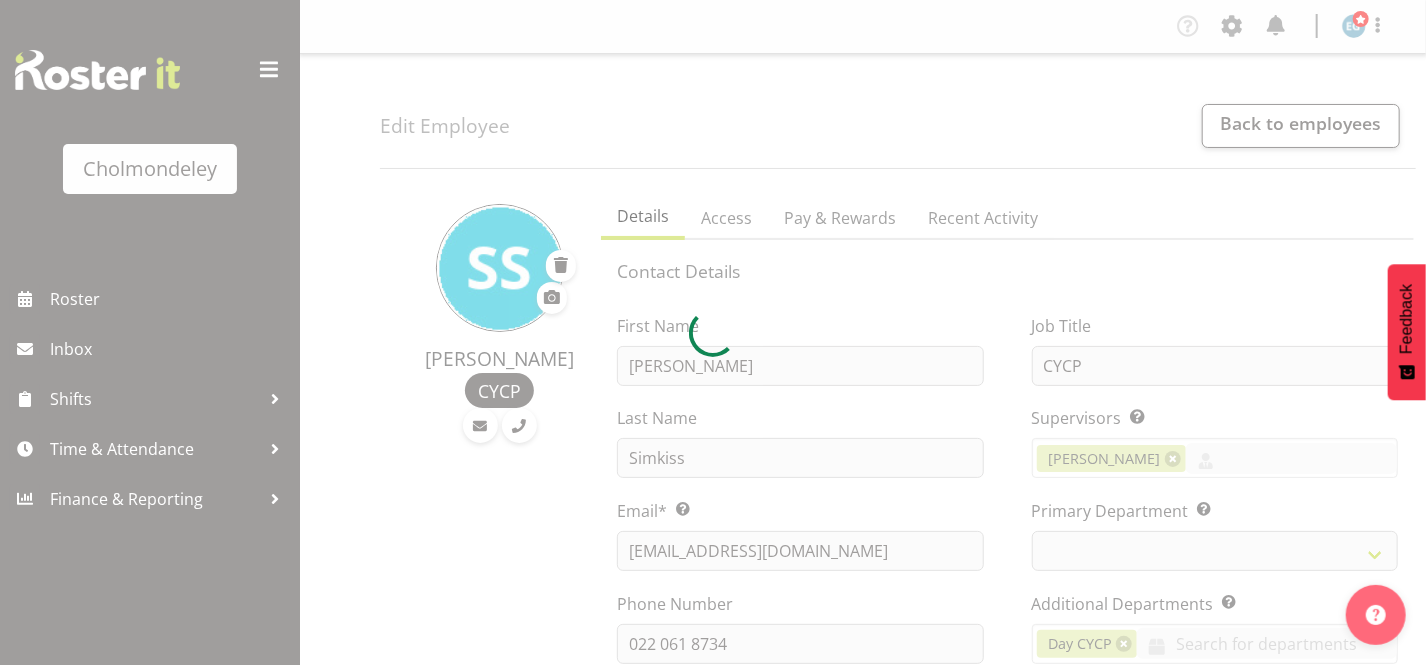 select on "79" 